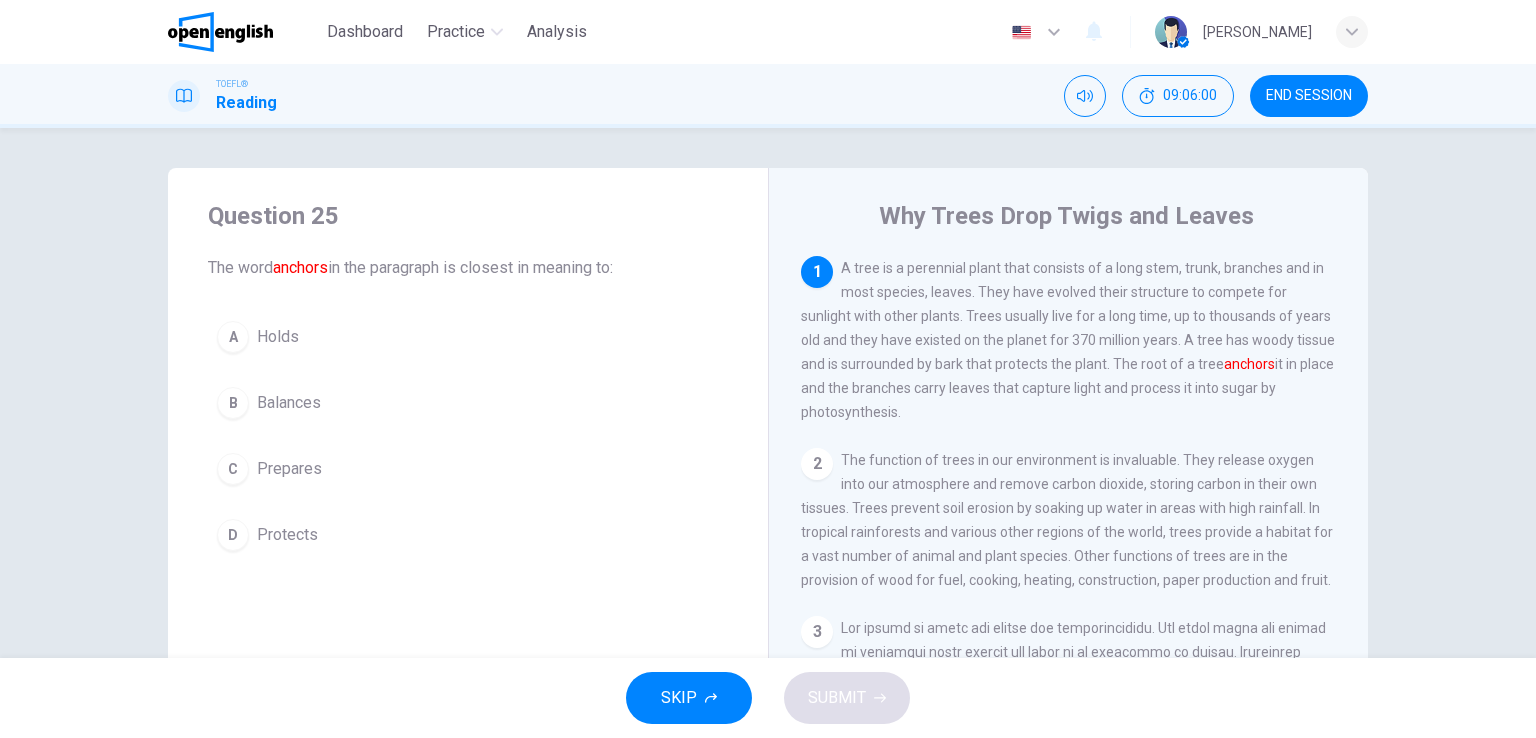 scroll, scrollTop: 0, scrollLeft: 0, axis: both 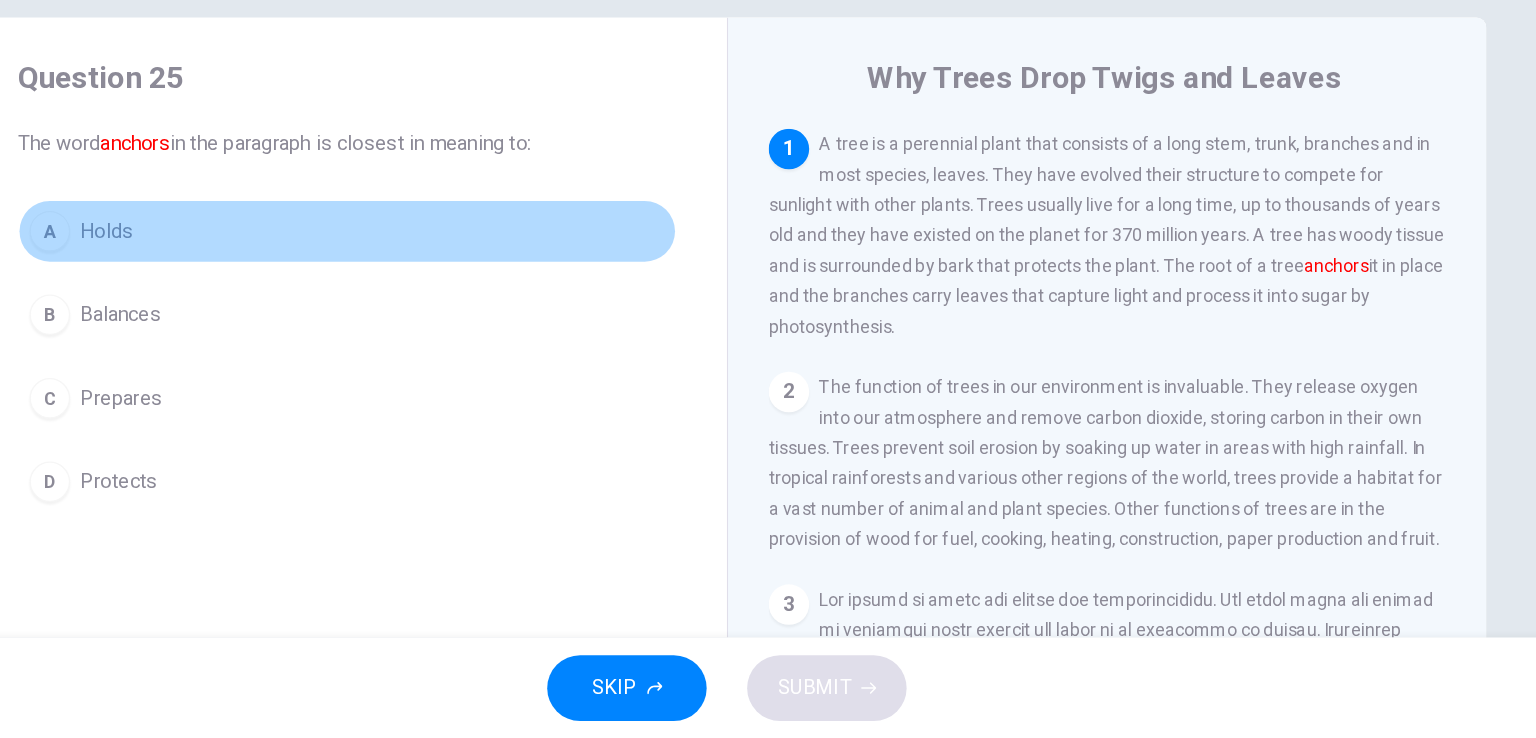 click on "Holds" at bounding box center (278, 337) 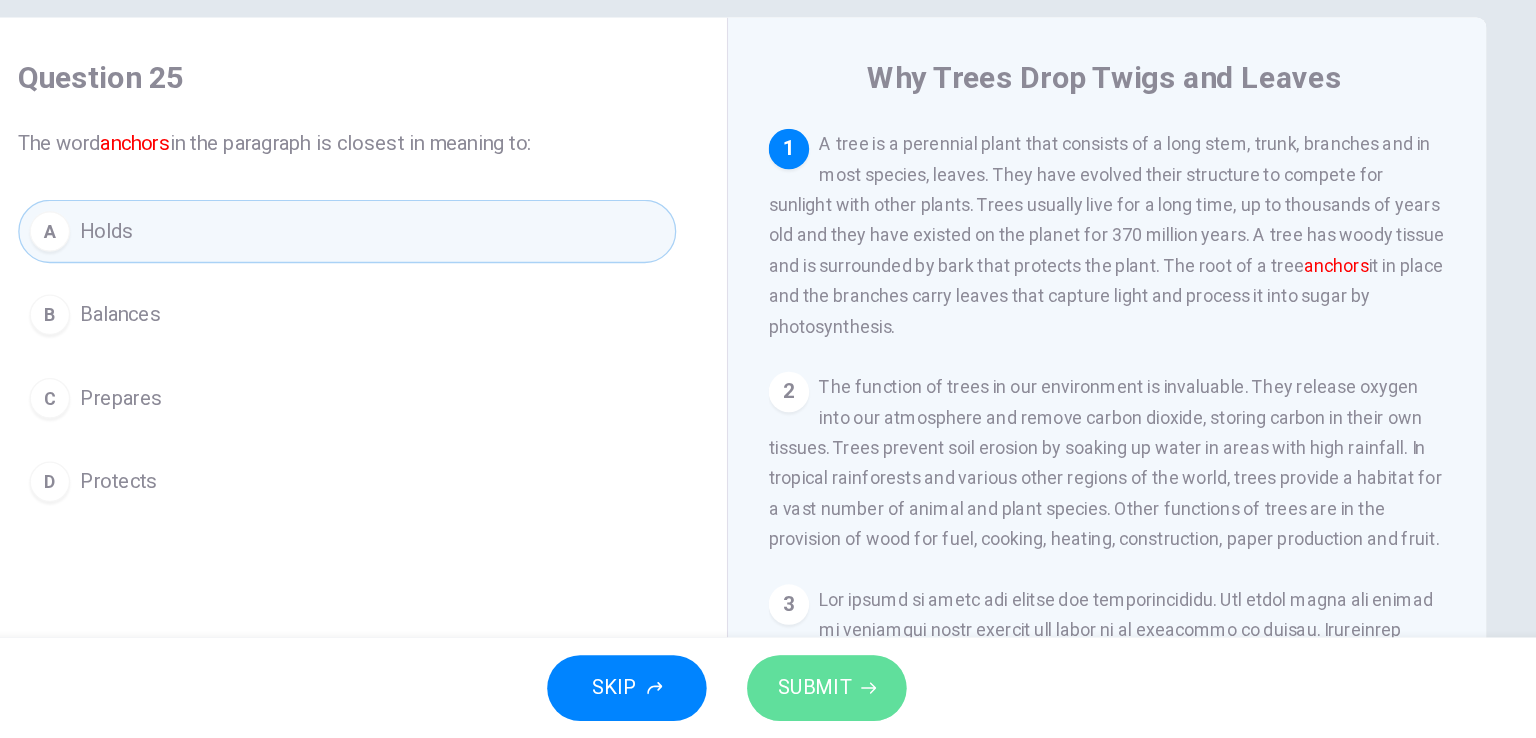click on "SUBMIT" at bounding box center (837, 698) 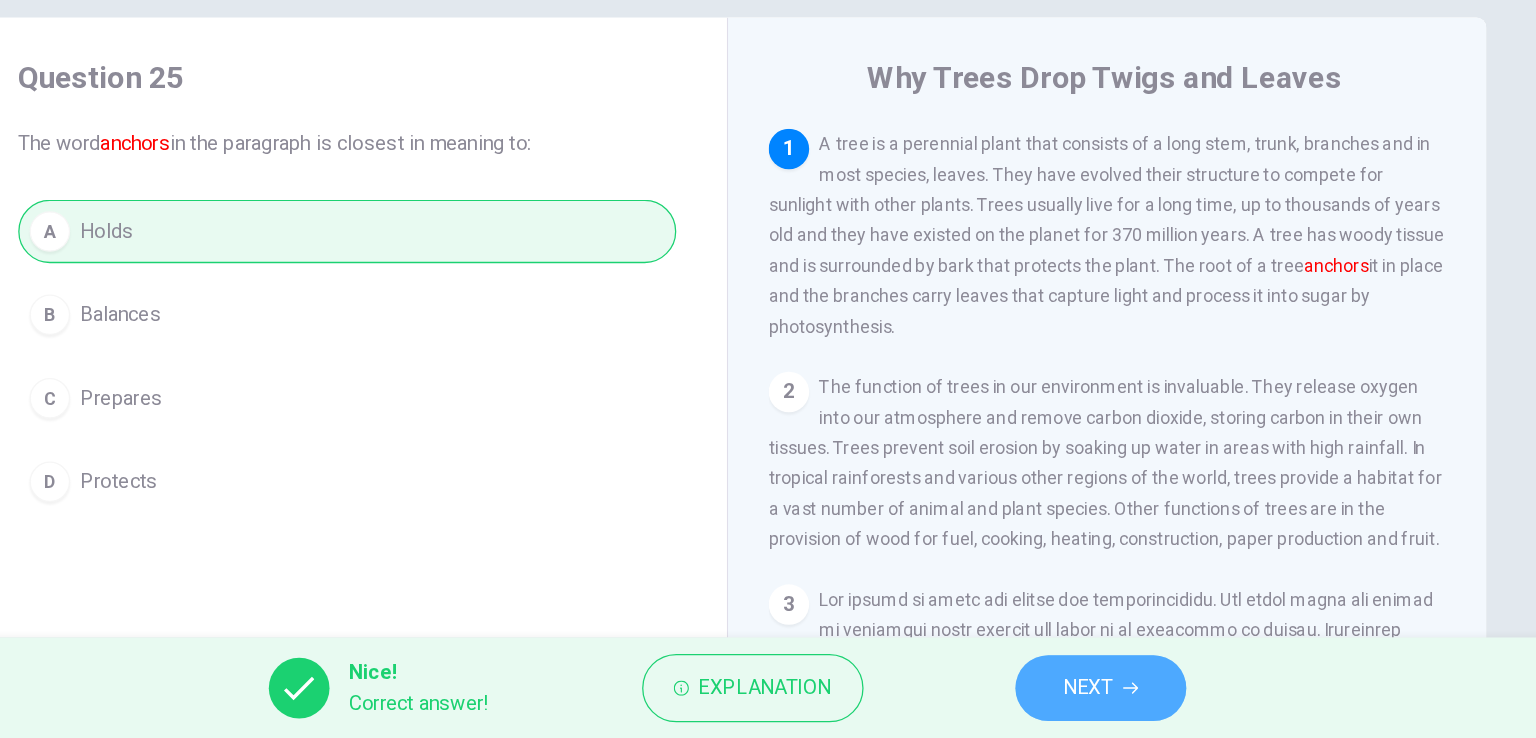 click on "NEXT" at bounding box center [1063, 698] 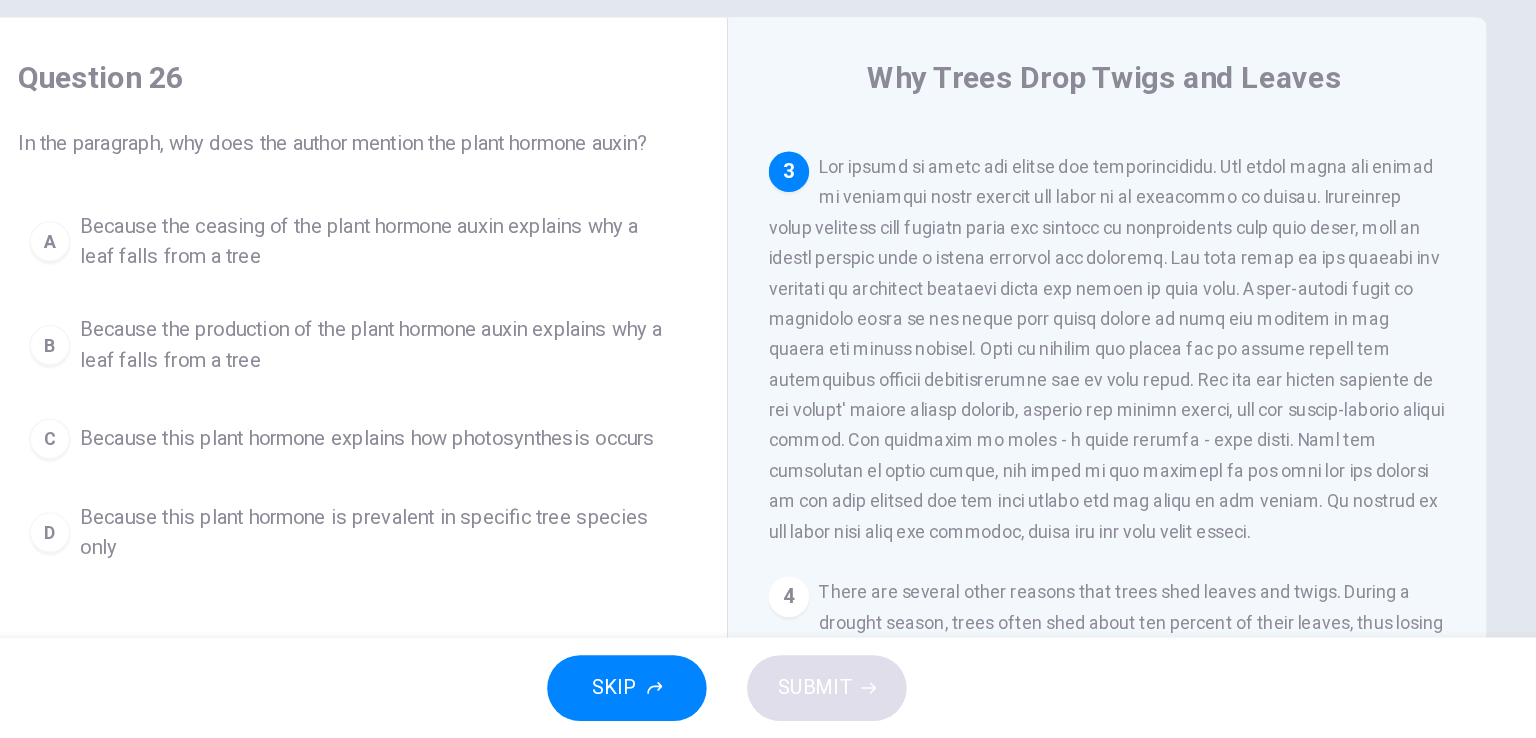 scroll, scrollTop: 341, scrollLeft: 0, axis: vertical 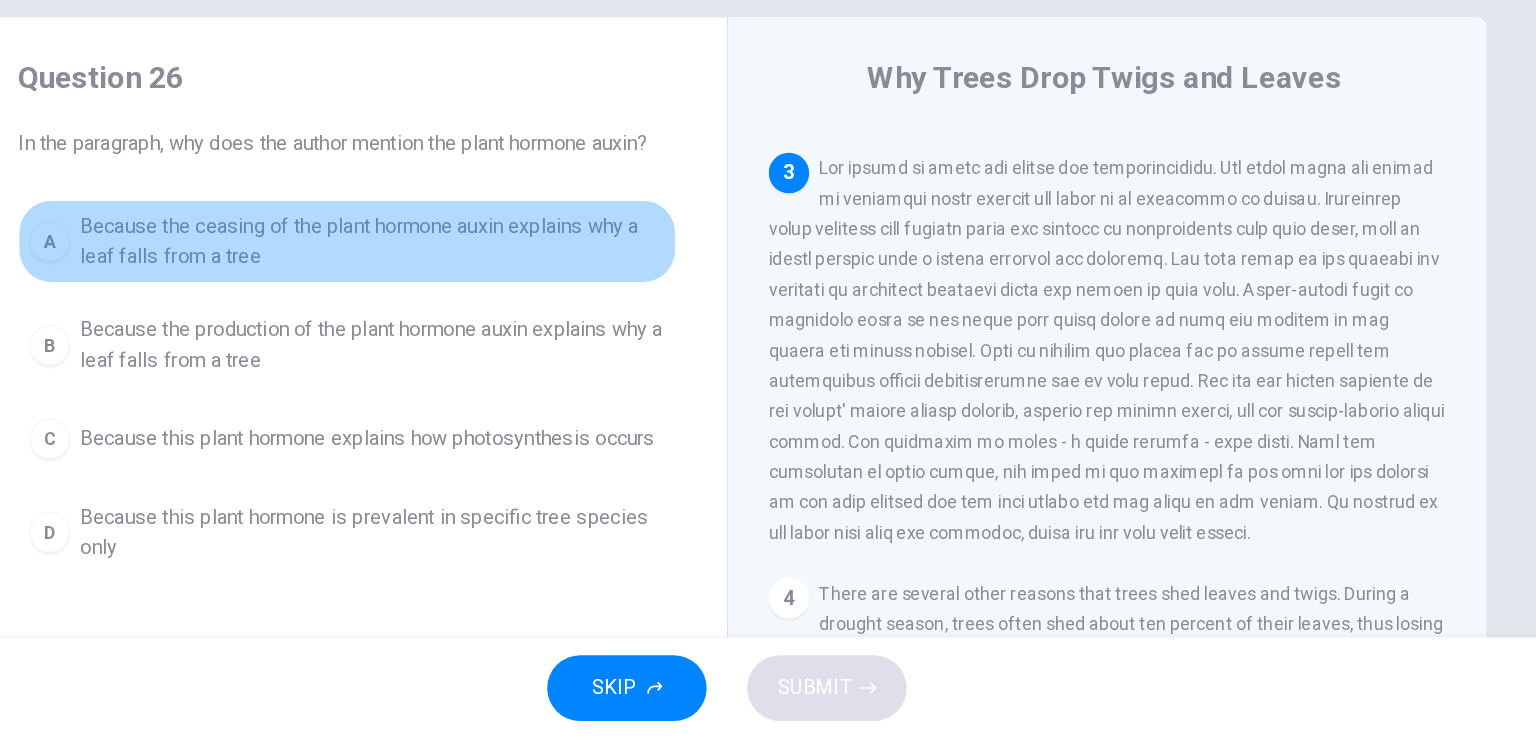 click on "Because the ceasing of the plant hormone auxin explains why a leaf falls from a tree" at bounding box center (488, 345) 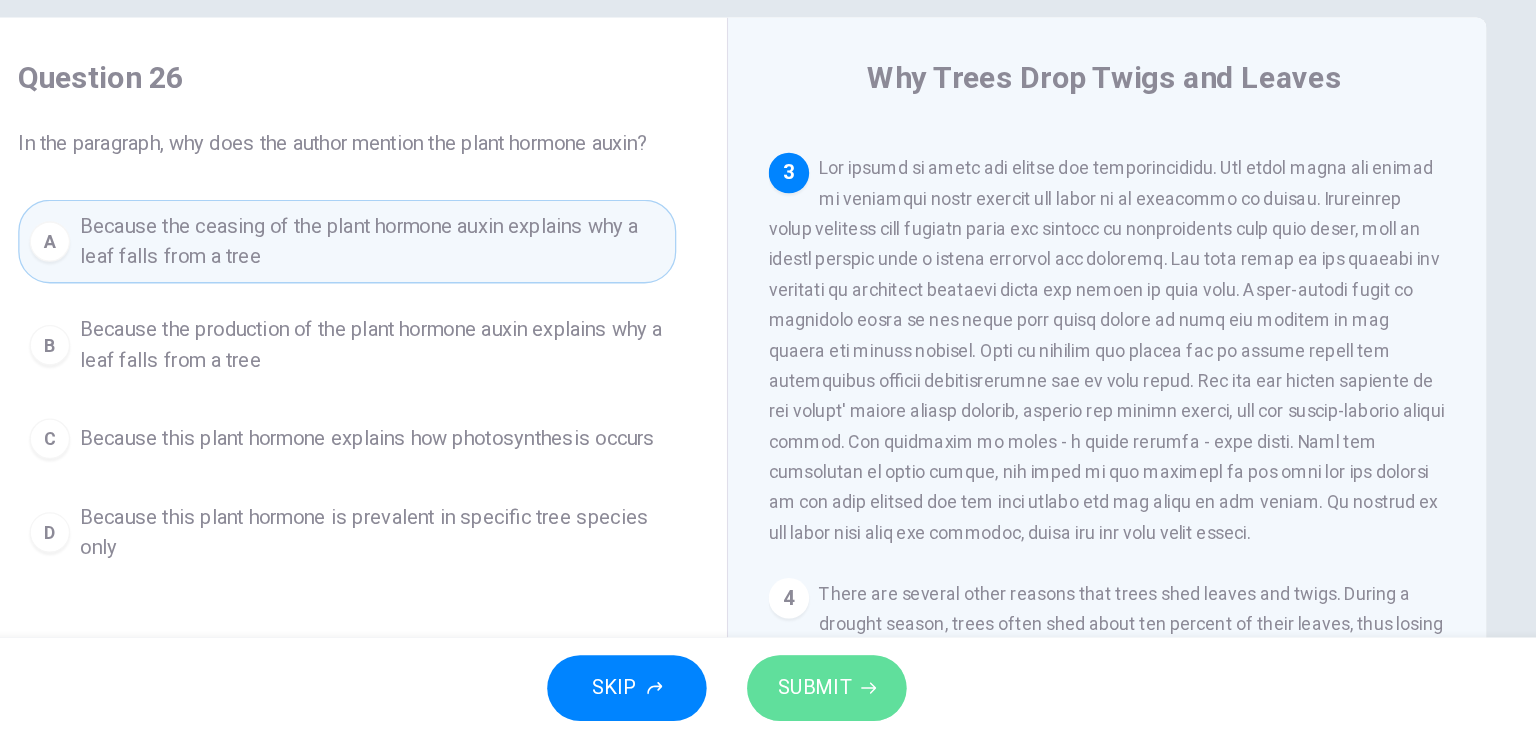 click on "SUBMIT" at bounding box center [837, 698] 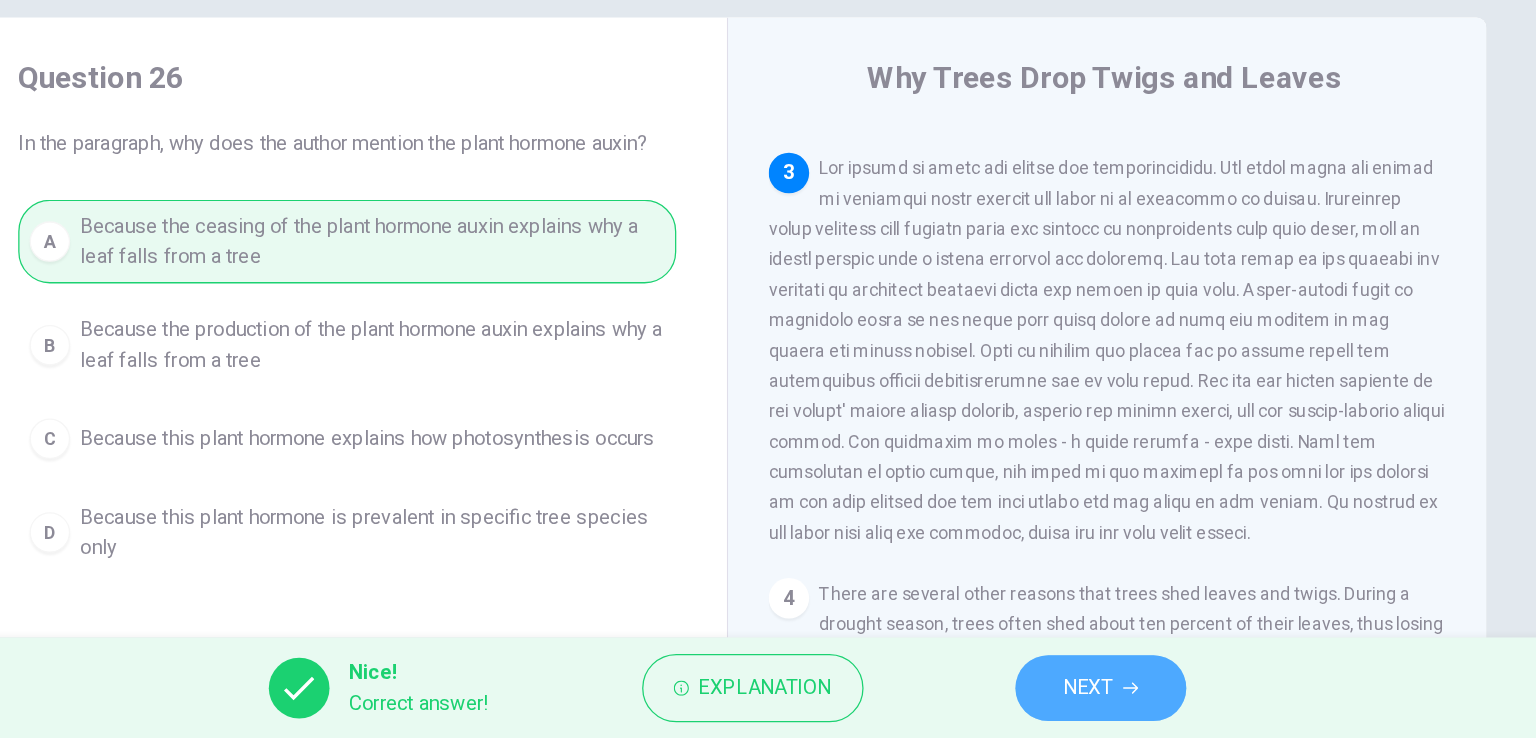 click on "NEXT" at bounding box center [1053, 698] 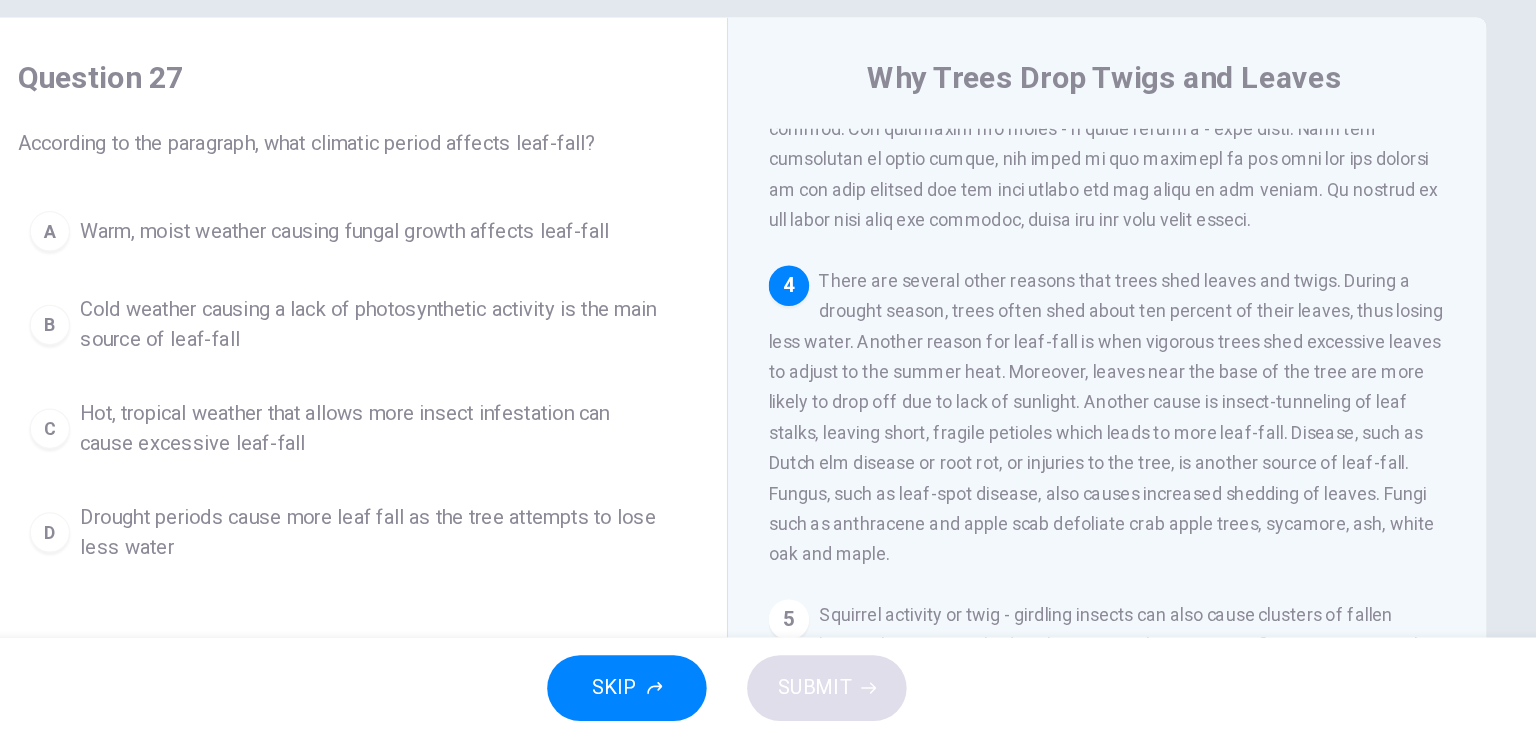 scroll, scrollTop: 589, scrollLeft: 0, axis: vertical 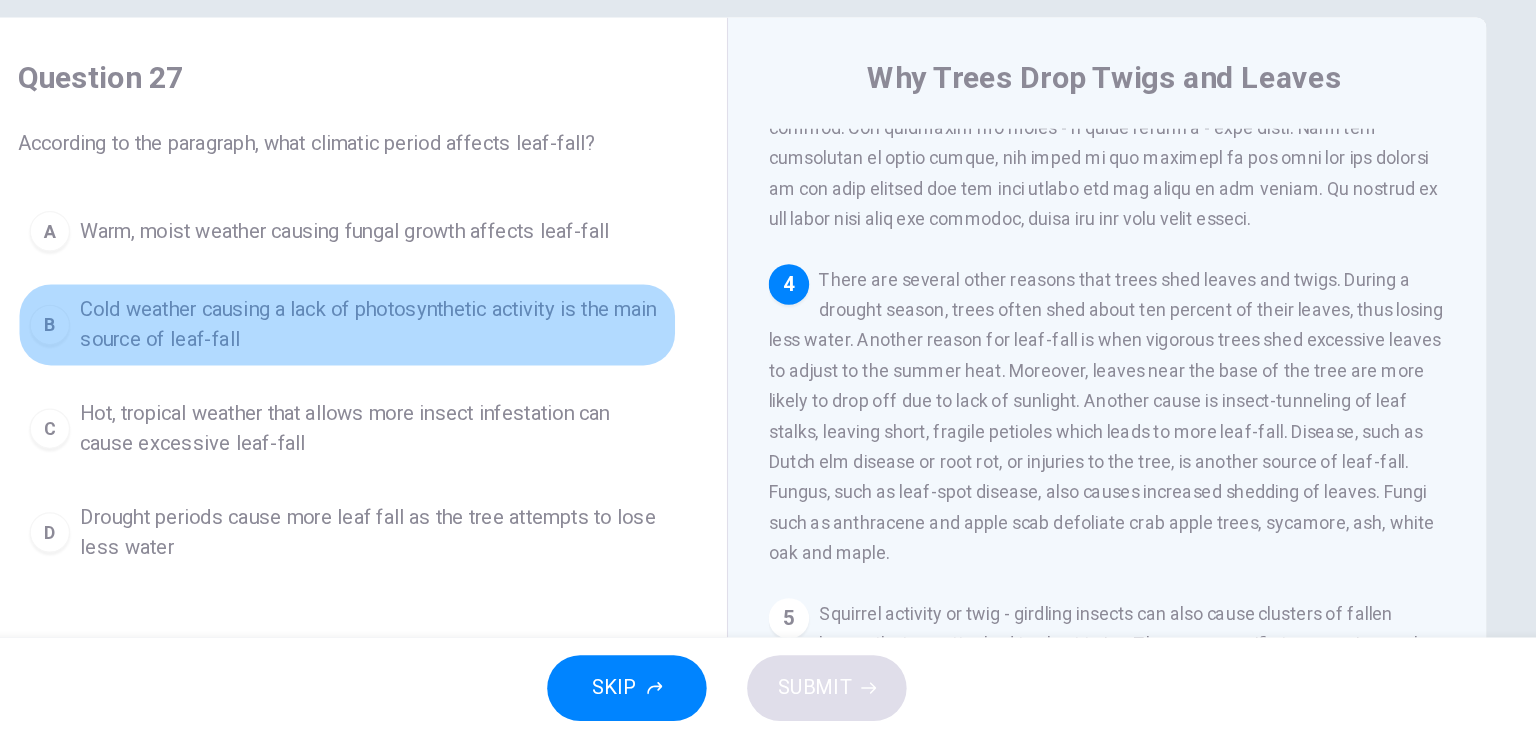 click on "Cold weather causing a lack of photosynthetic activity is the main source of leaf-fall" at bounding box center [488, 411] 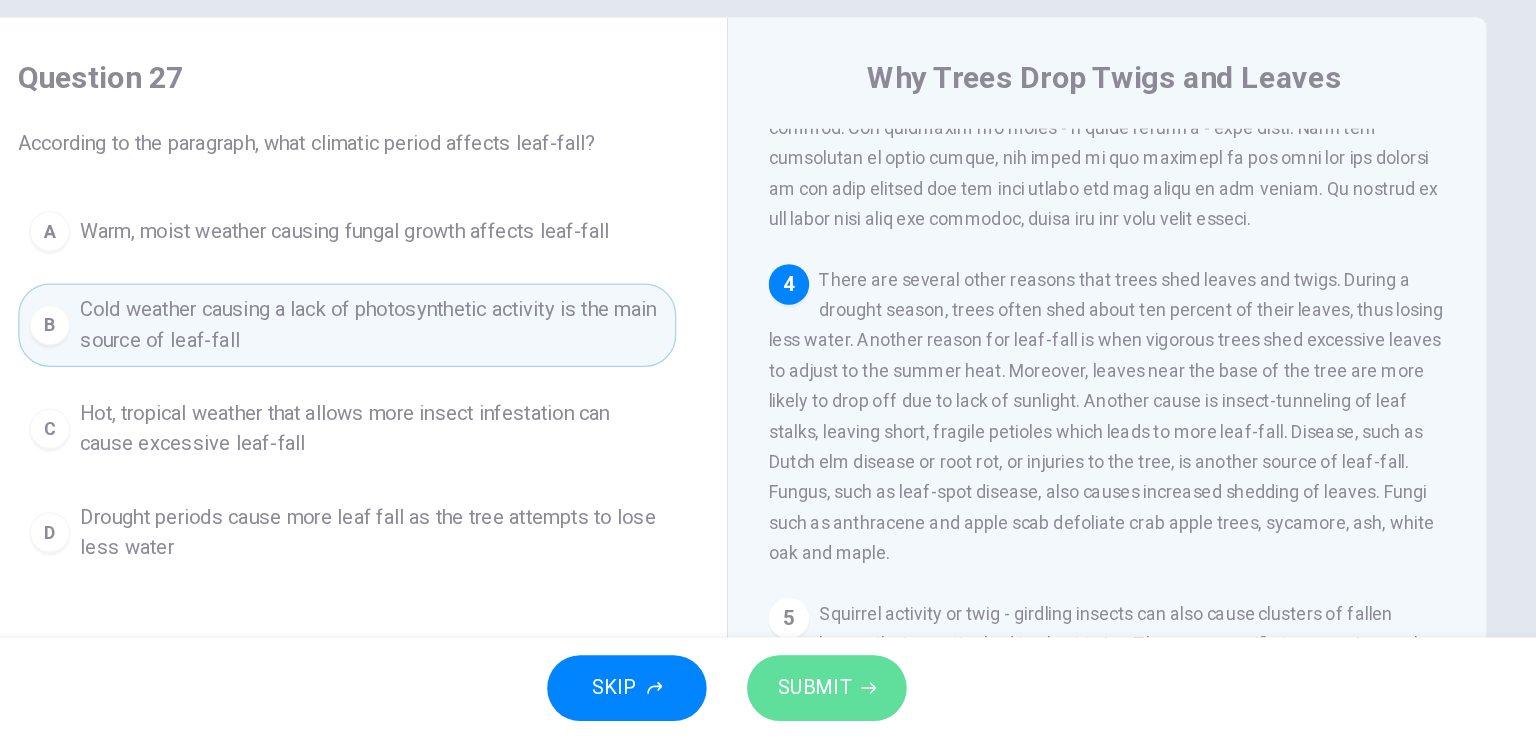 click on "SUBMIT" at bounding box center (837, 698) 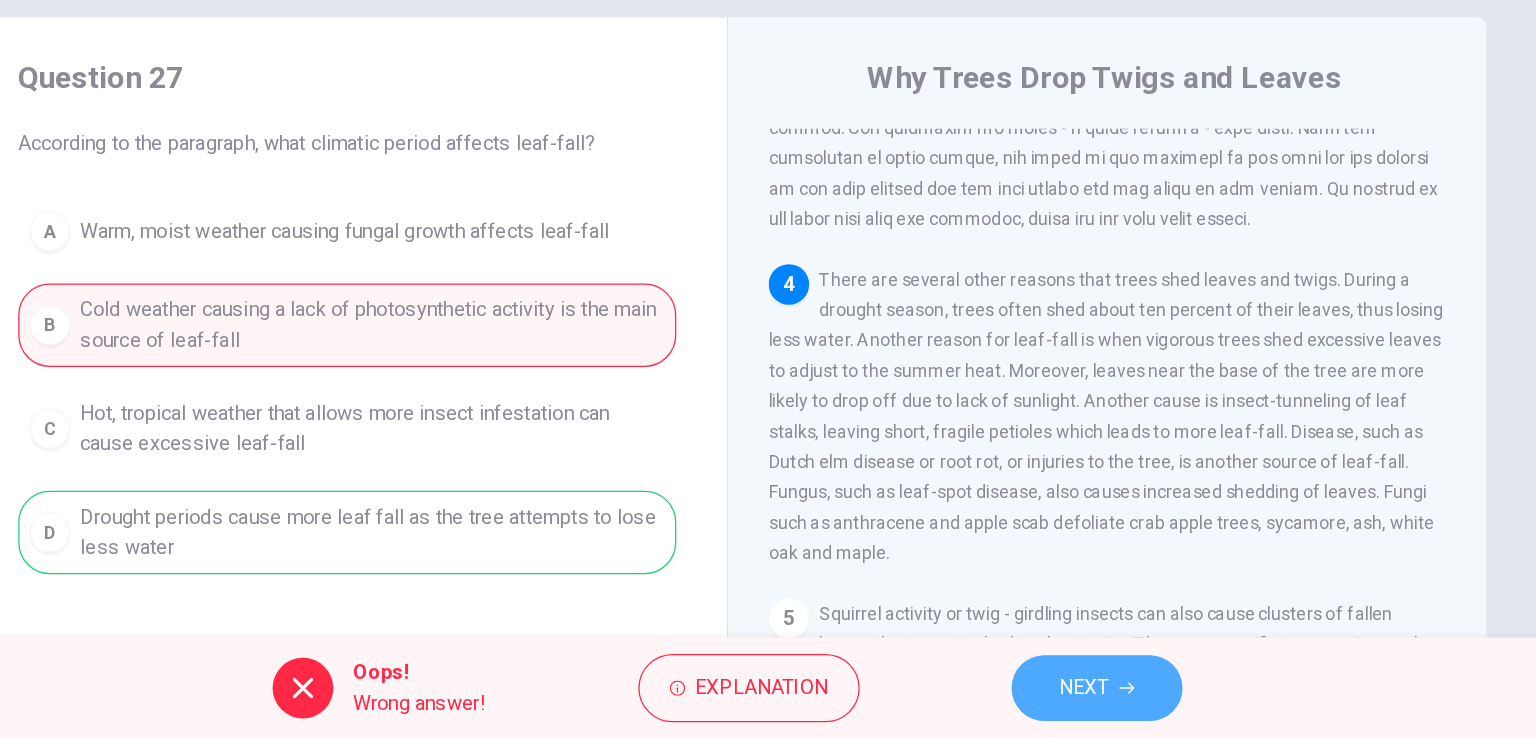 click on "NEXT" at bounding box center [1050, 698] 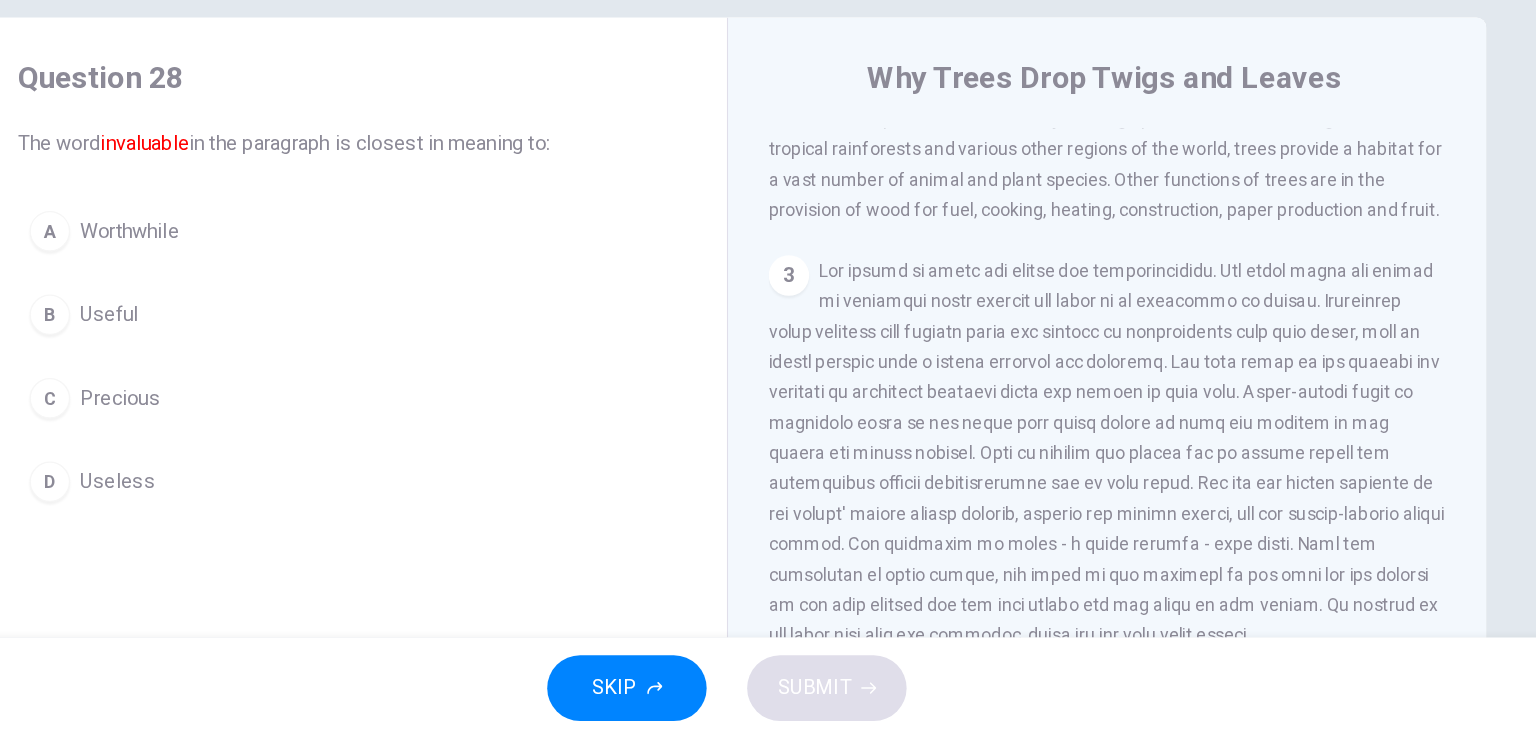 scroll, scrollTop: 197, scrollLeft: 0, axis: vertical 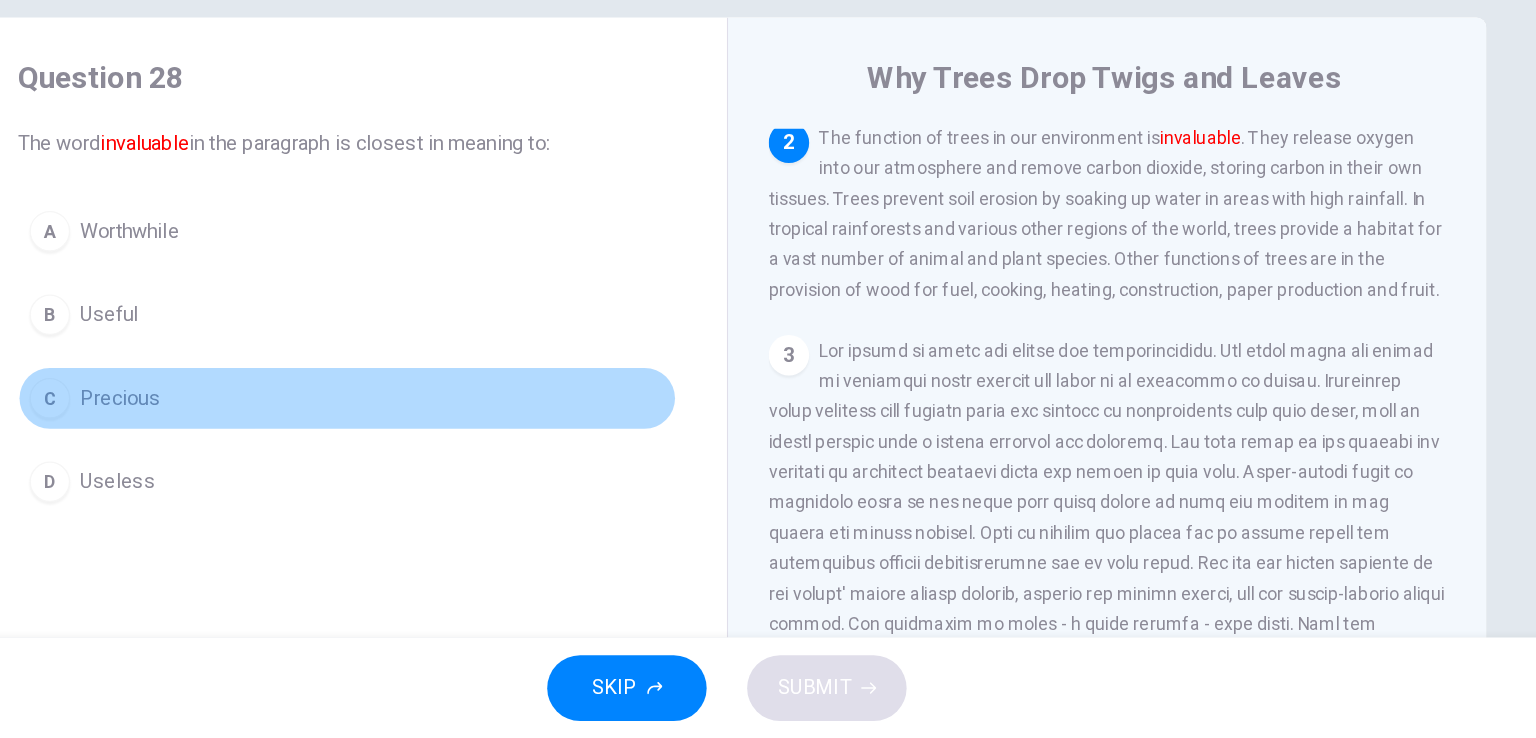 click on "Precious" at bounding box center [288, 469] 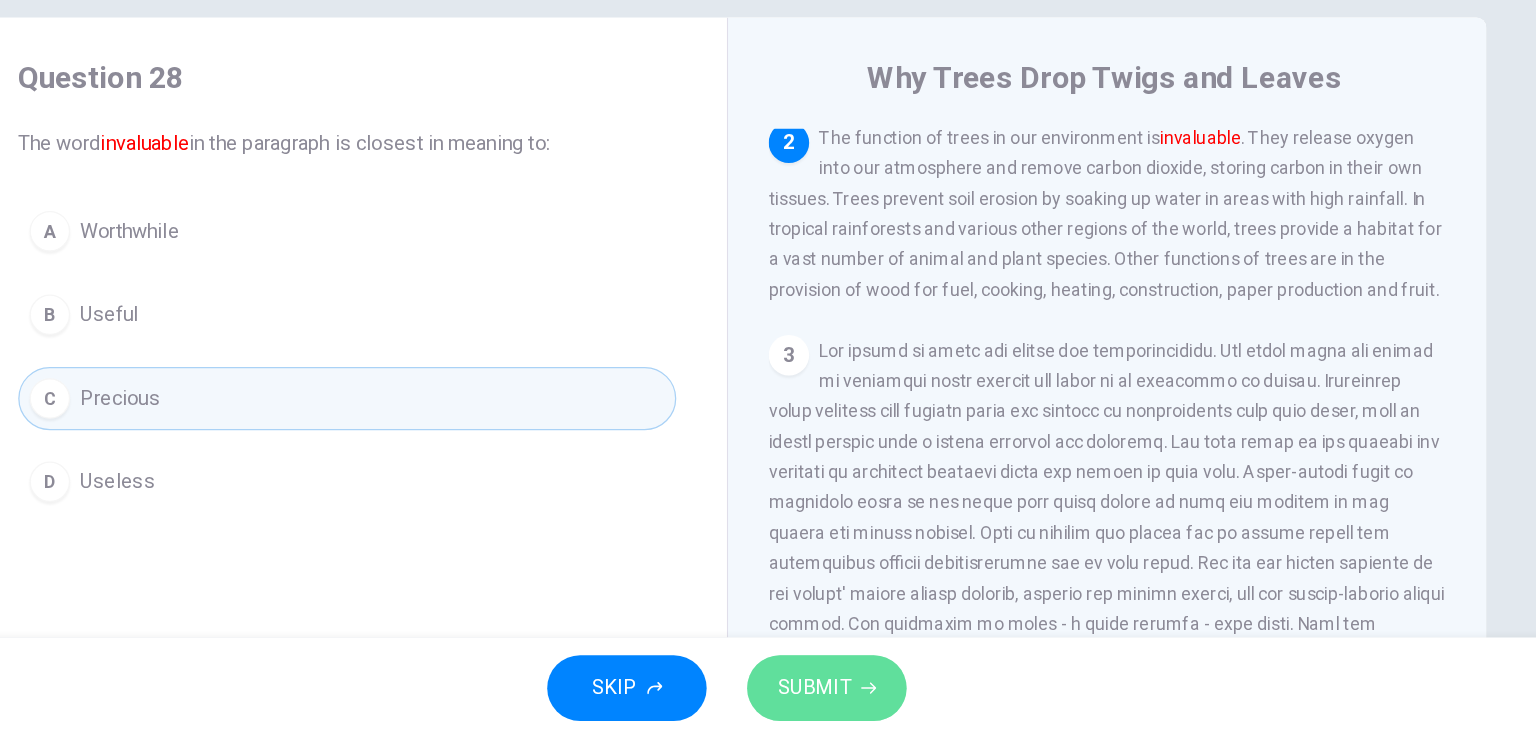 click 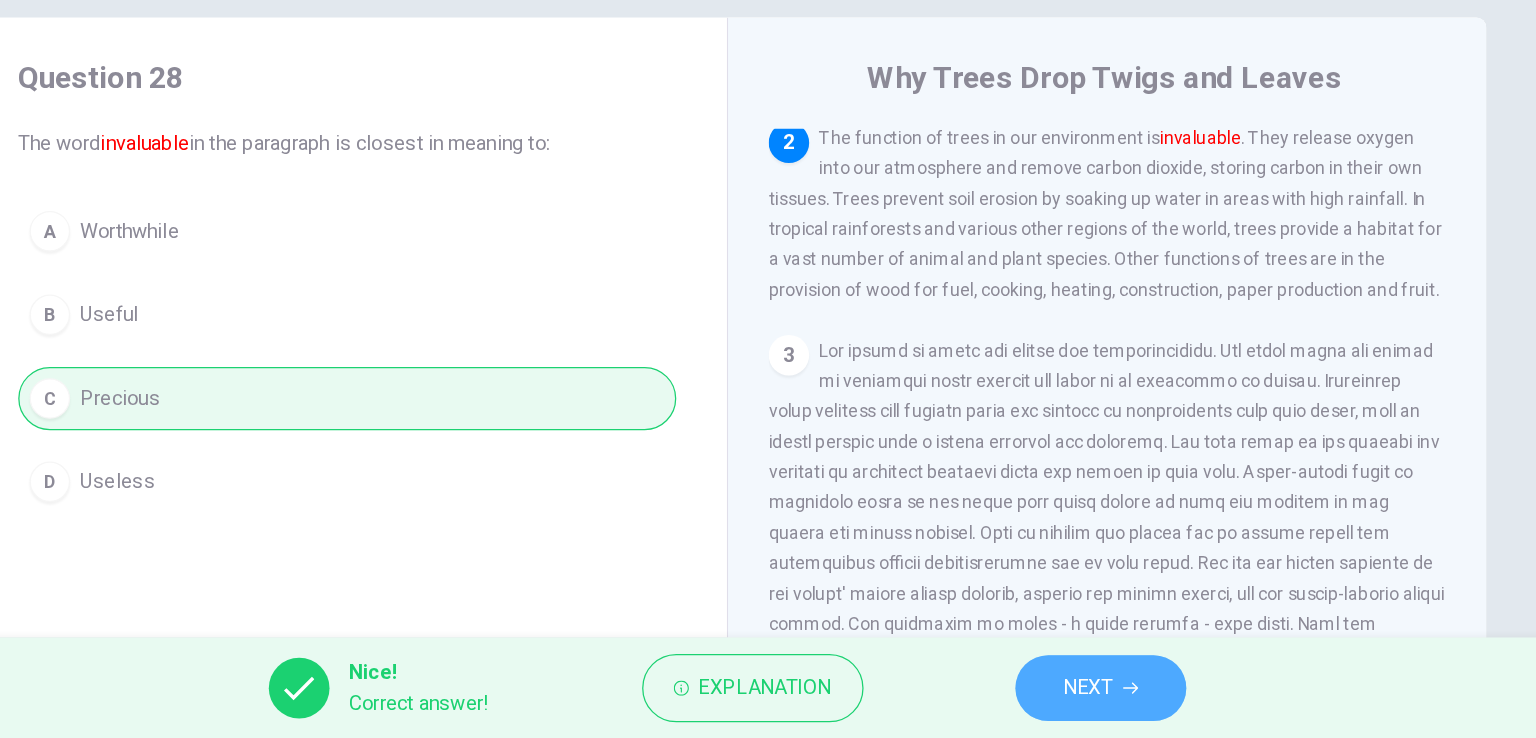 click on "NEXT" at bounding box center (1053, 698) 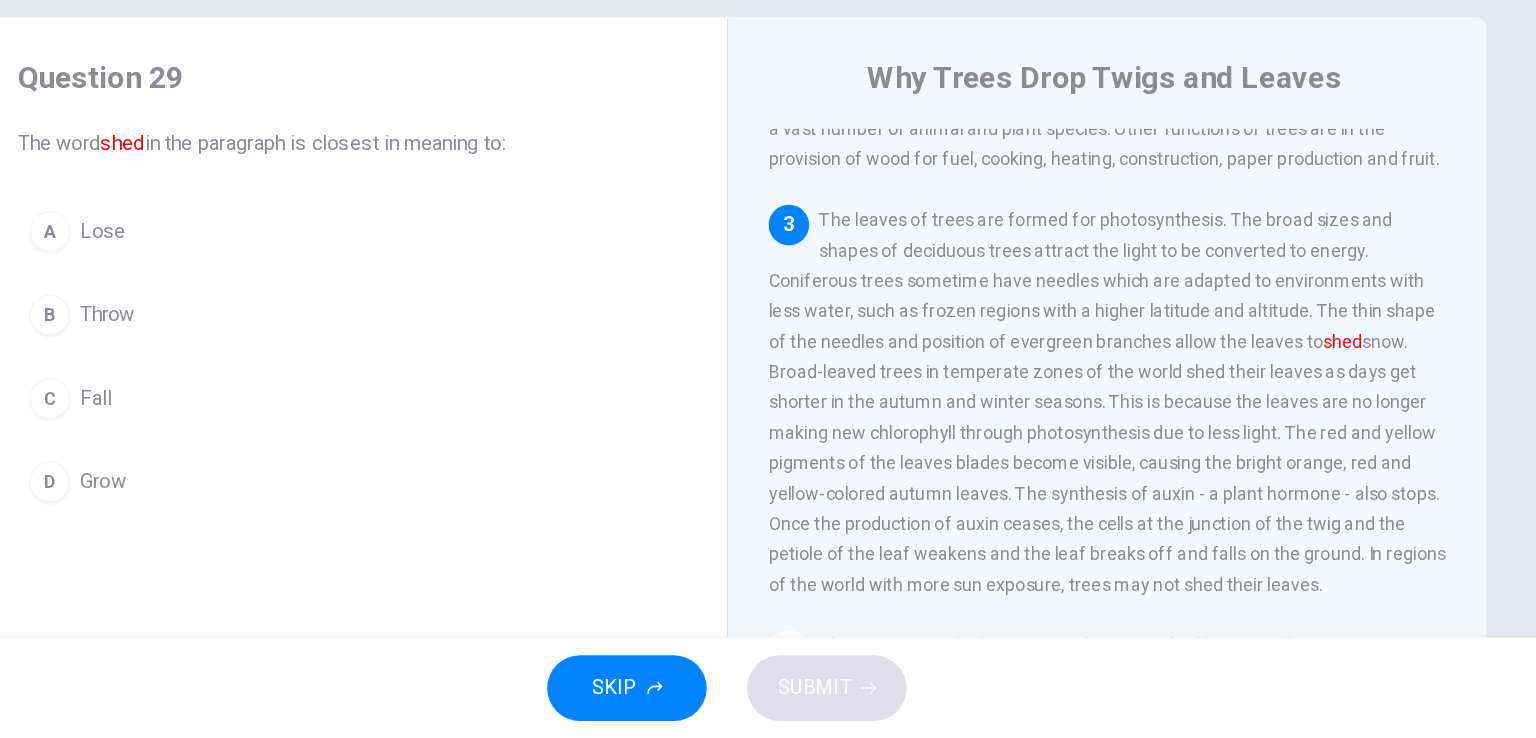 scroll, scrollTop: 317, scrollLeft: 0, axis: vertical 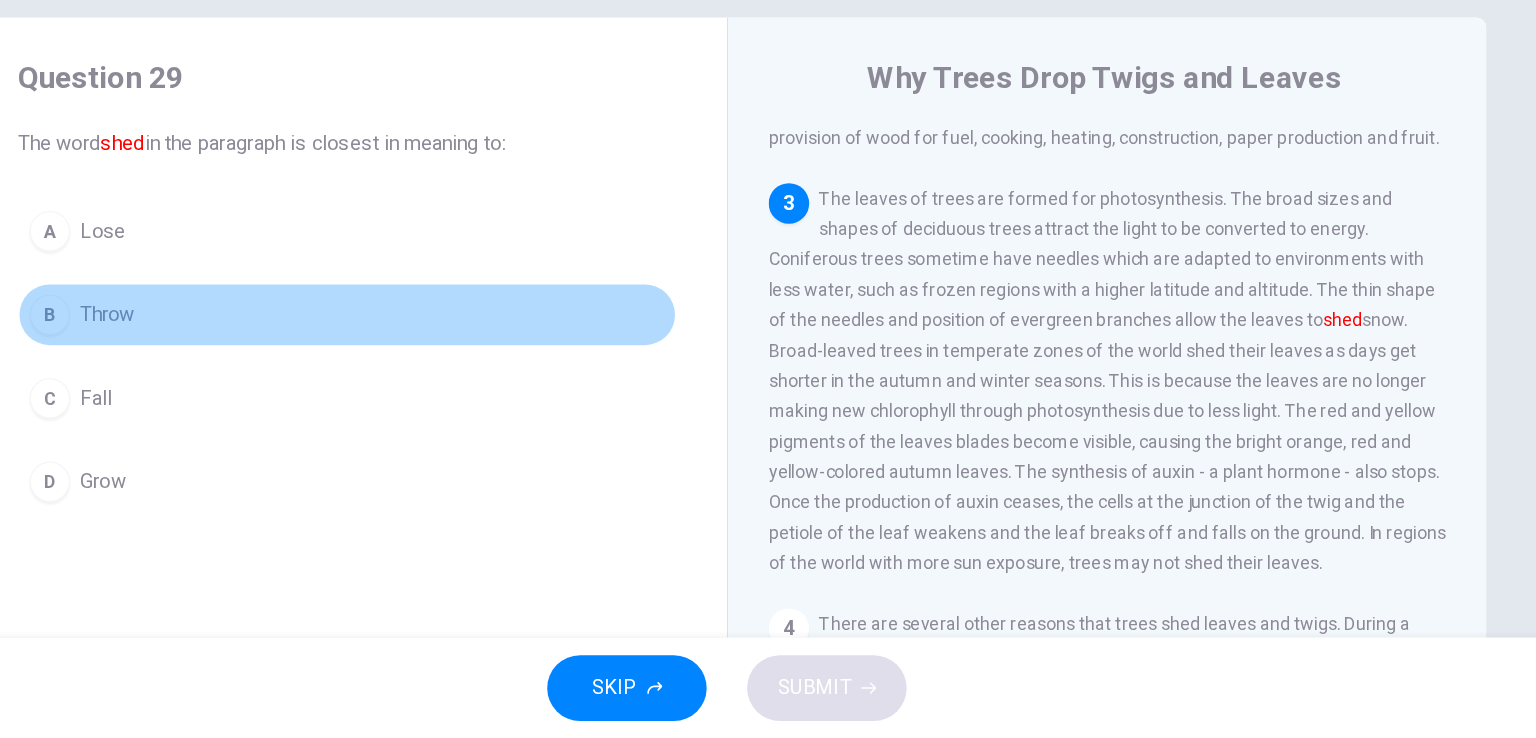 click on "Throw" at bounding box center (278, 403) 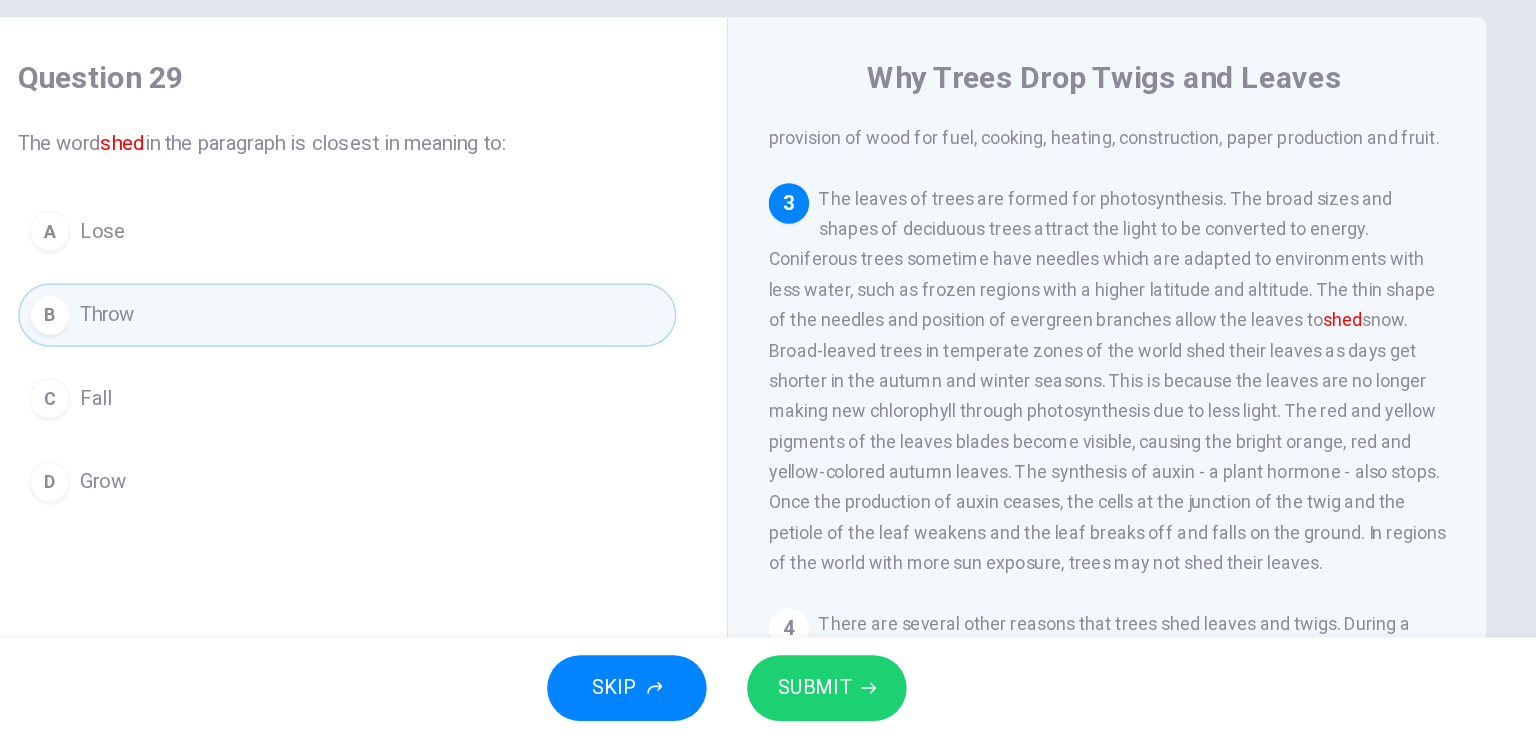 click on "A Lose" at bounding box center [468, 337] 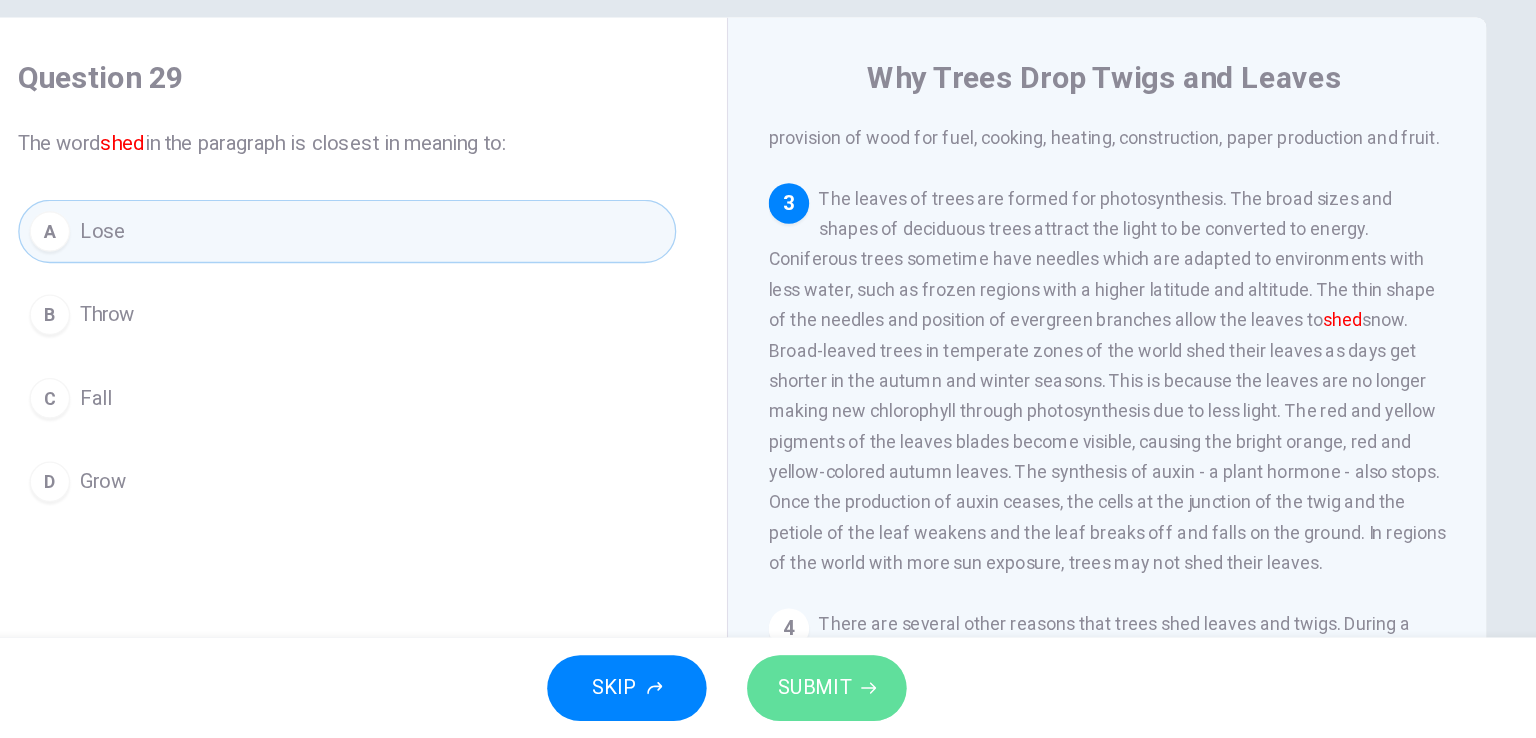 click on "SUBMIT" at bounding box center (837, 698) 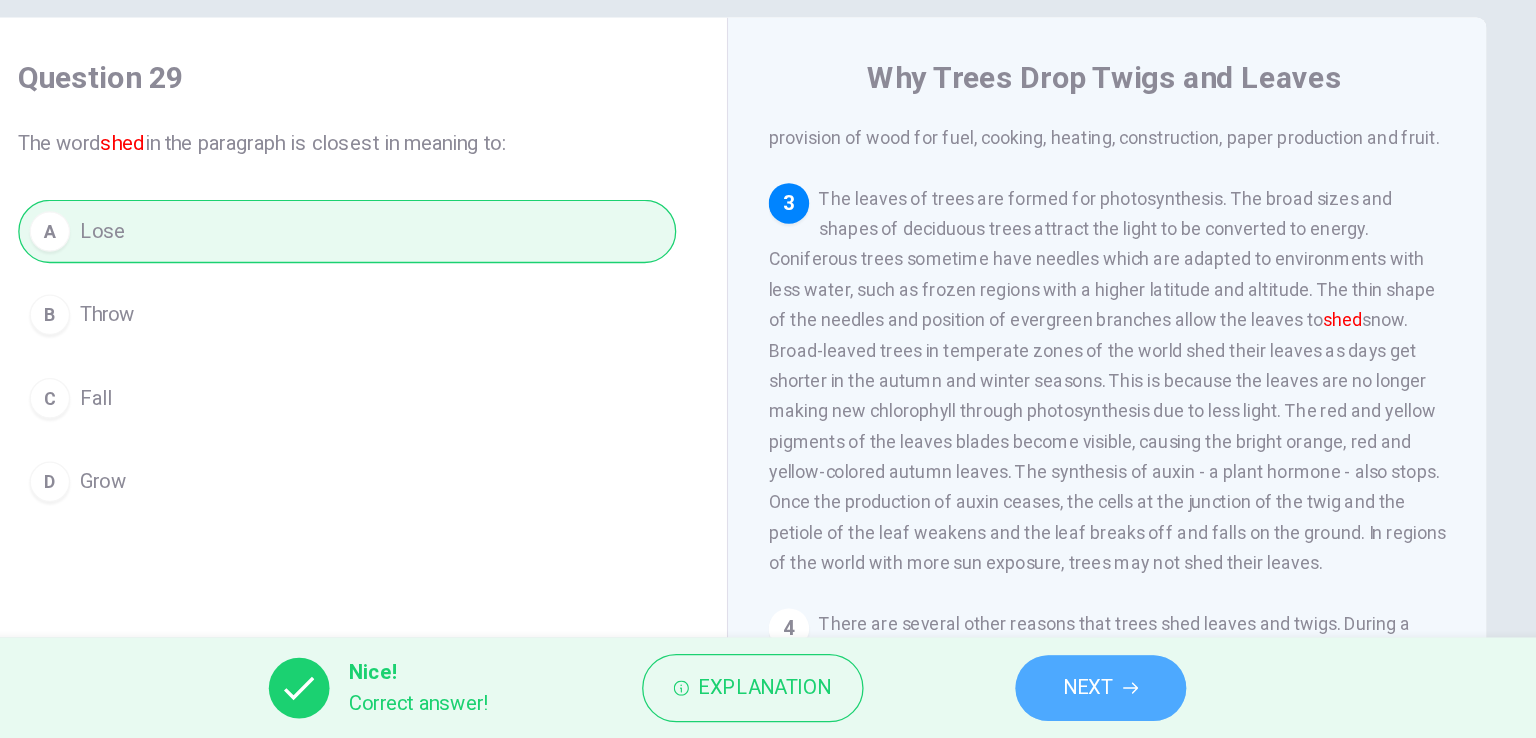 click on "NEXT" at bounding box center [1053, 698] 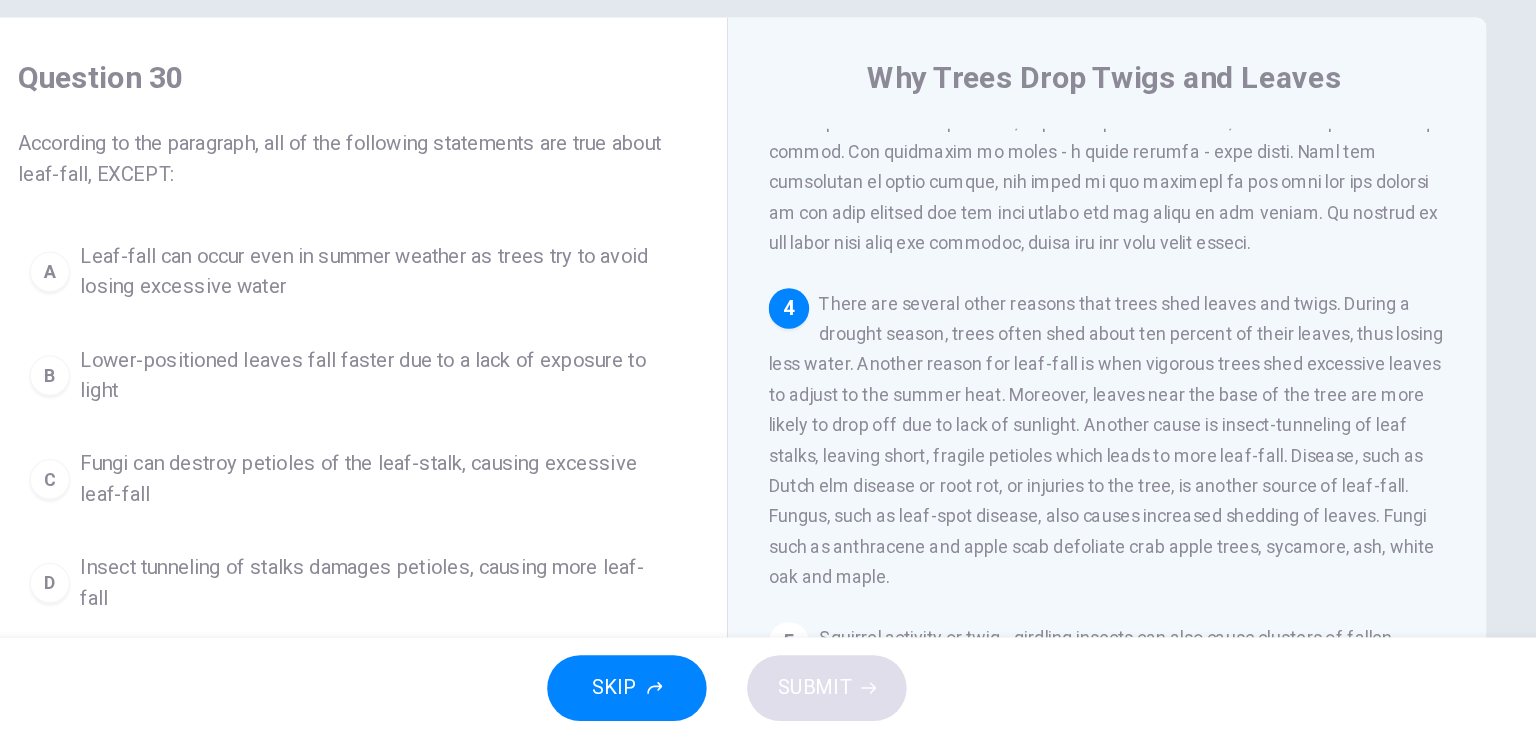 scroll, scrollTop: 589, scrollLeft: 0, axis: vertical 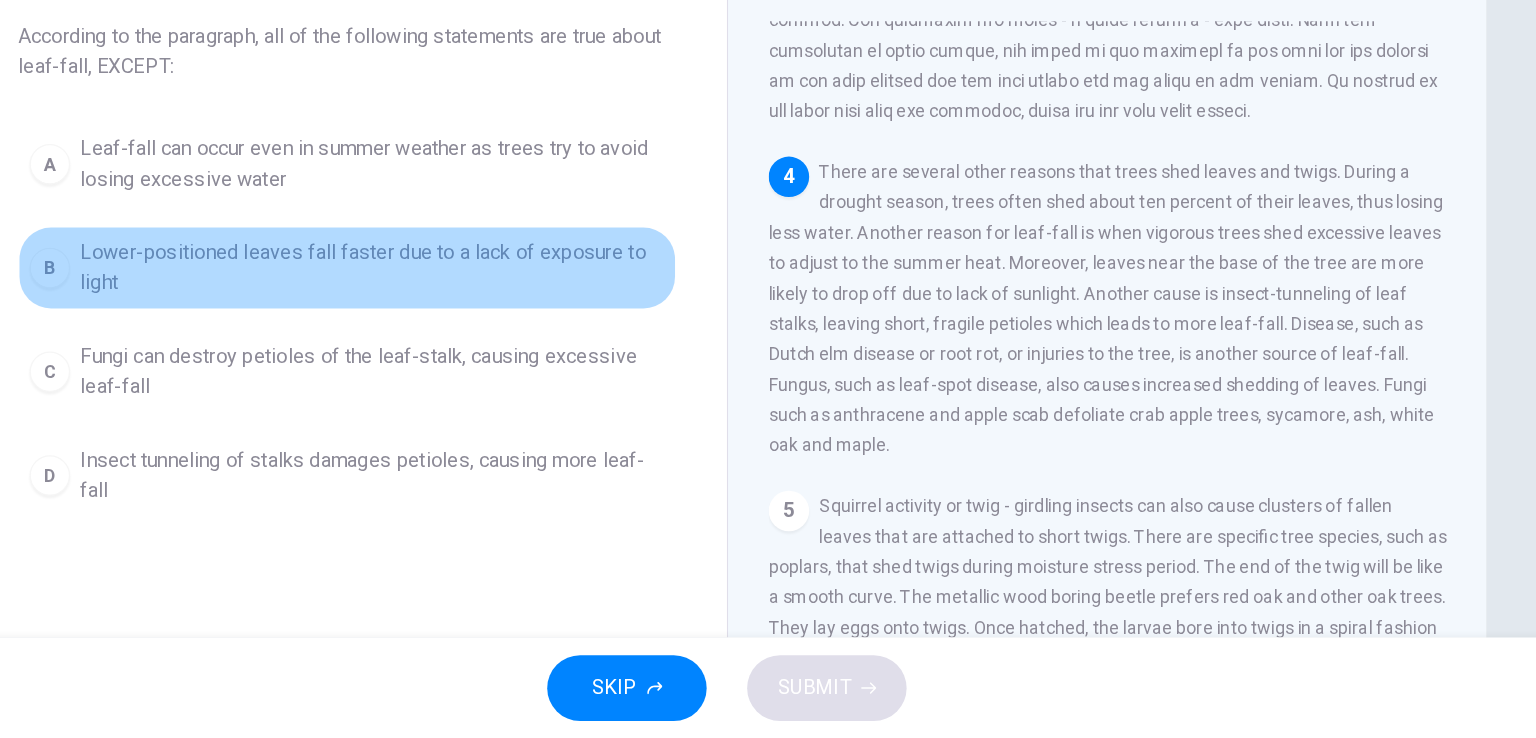 click on "Lower-positioned leaves fall faster due to a lack of exposure to light" at bounding box center [488, 366] 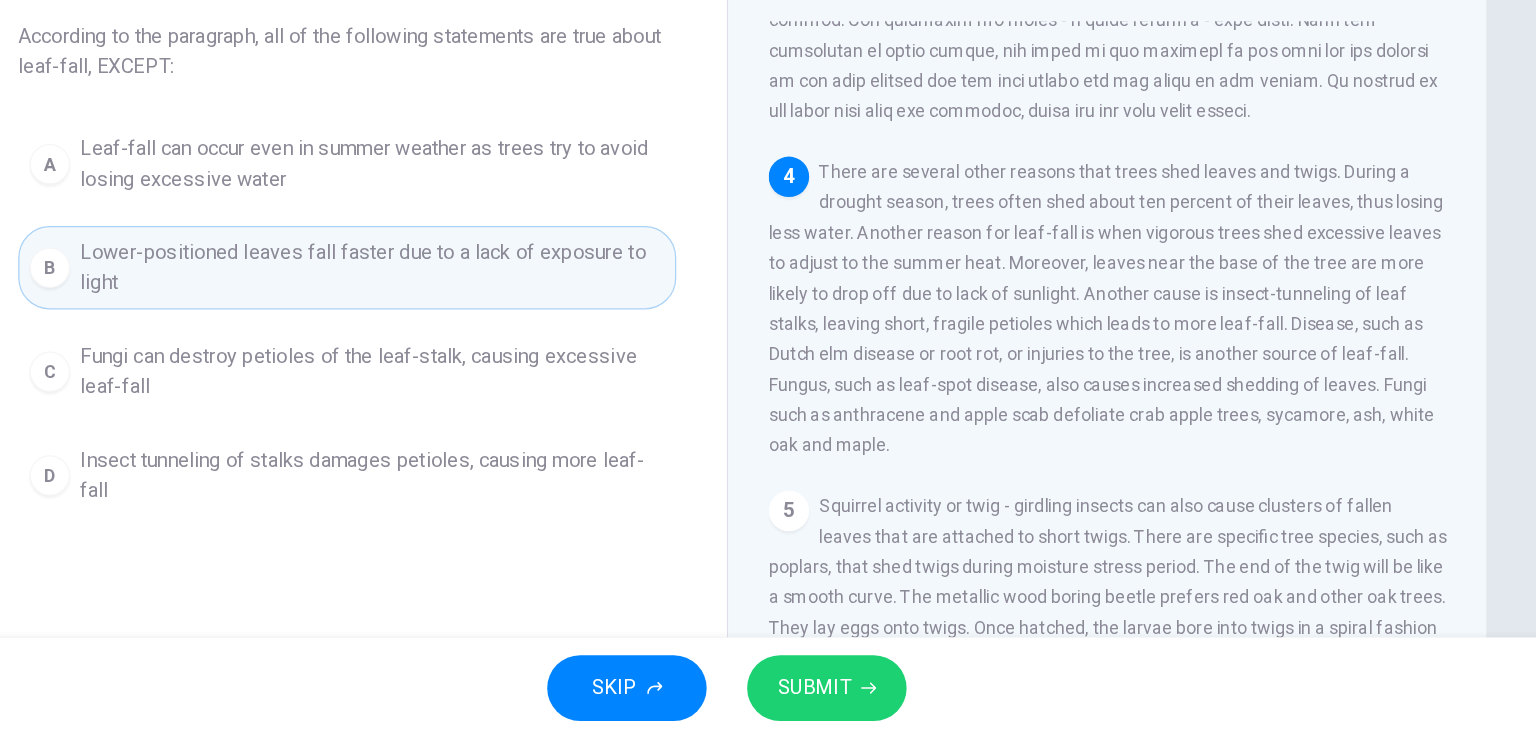 click on "Fungi can destroy petioles of the leaf-stalk, causing excessive leaf-fall" at bounding box center [488, 448] 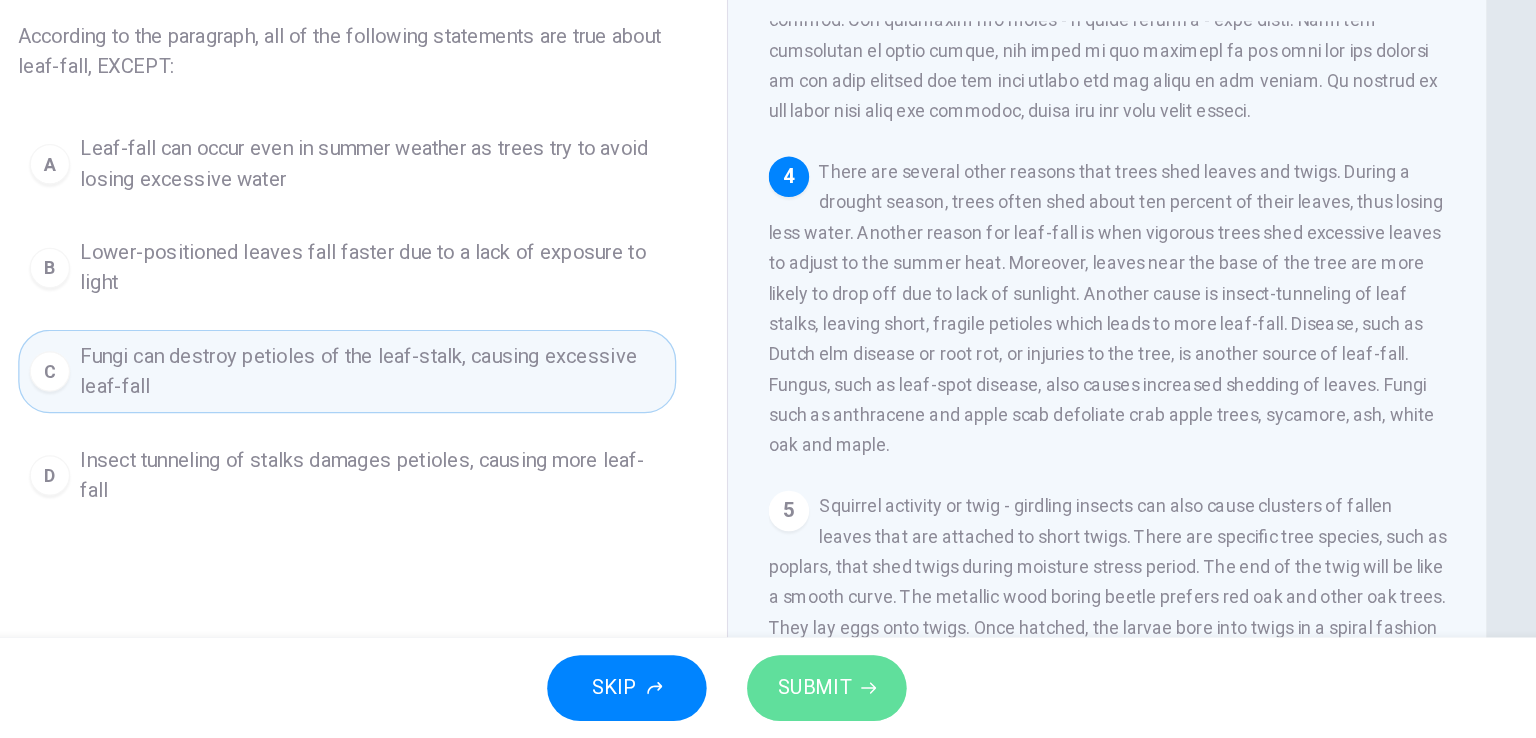 click on "SUBMIT" at bounding box center (837, 698) 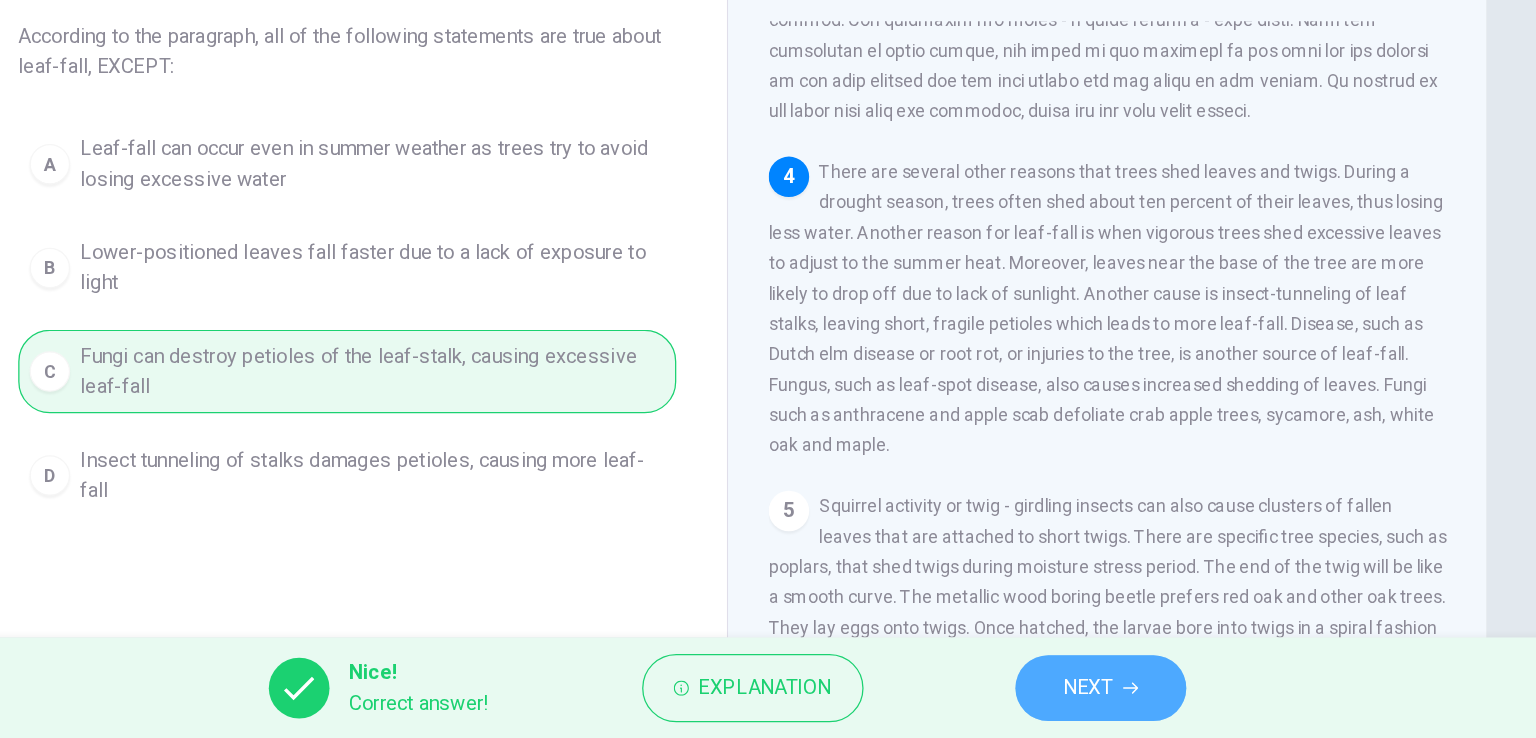 click on "NEXT" at bounding box center (1063, 698) 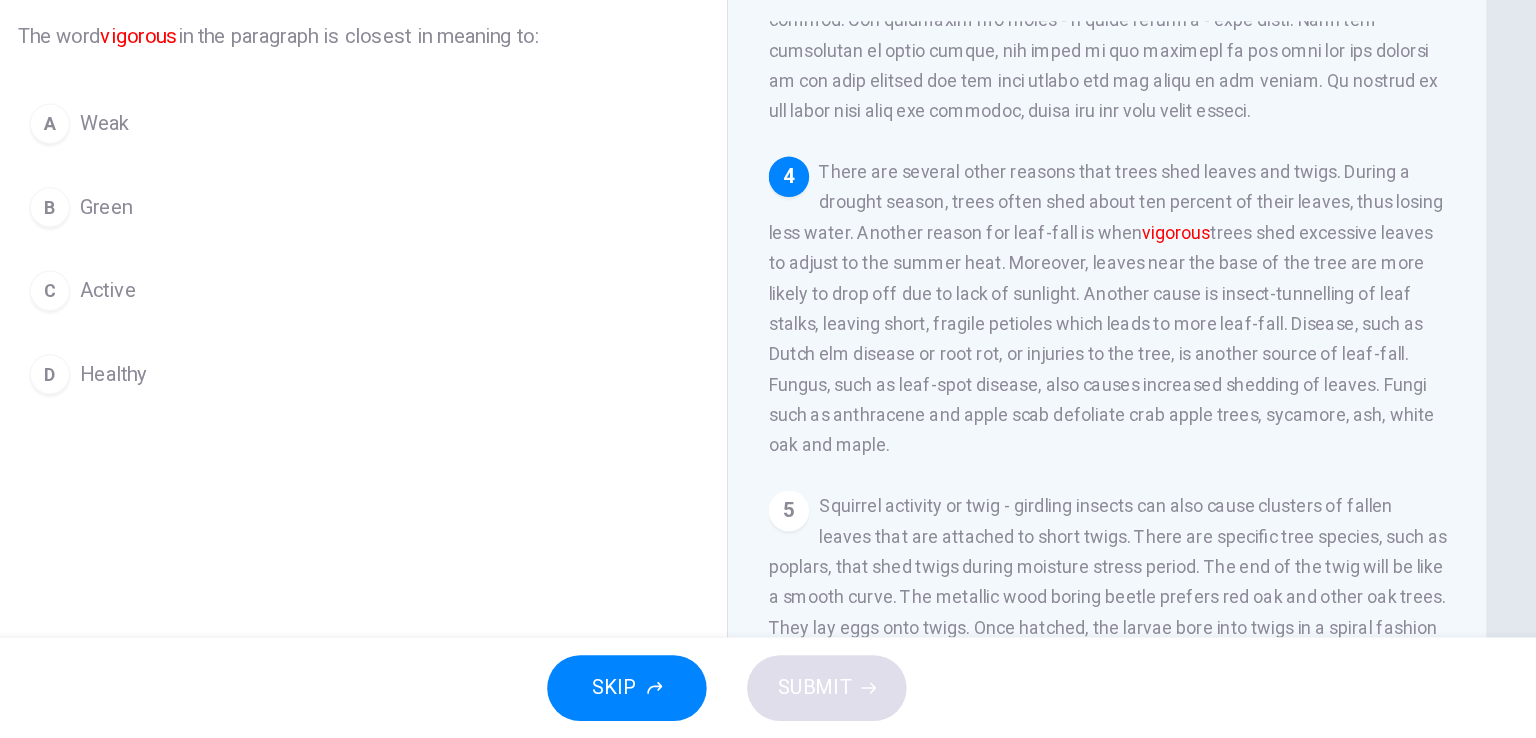 scroll, scrollTop: 685, scrollLeft: 0, axis: vertical 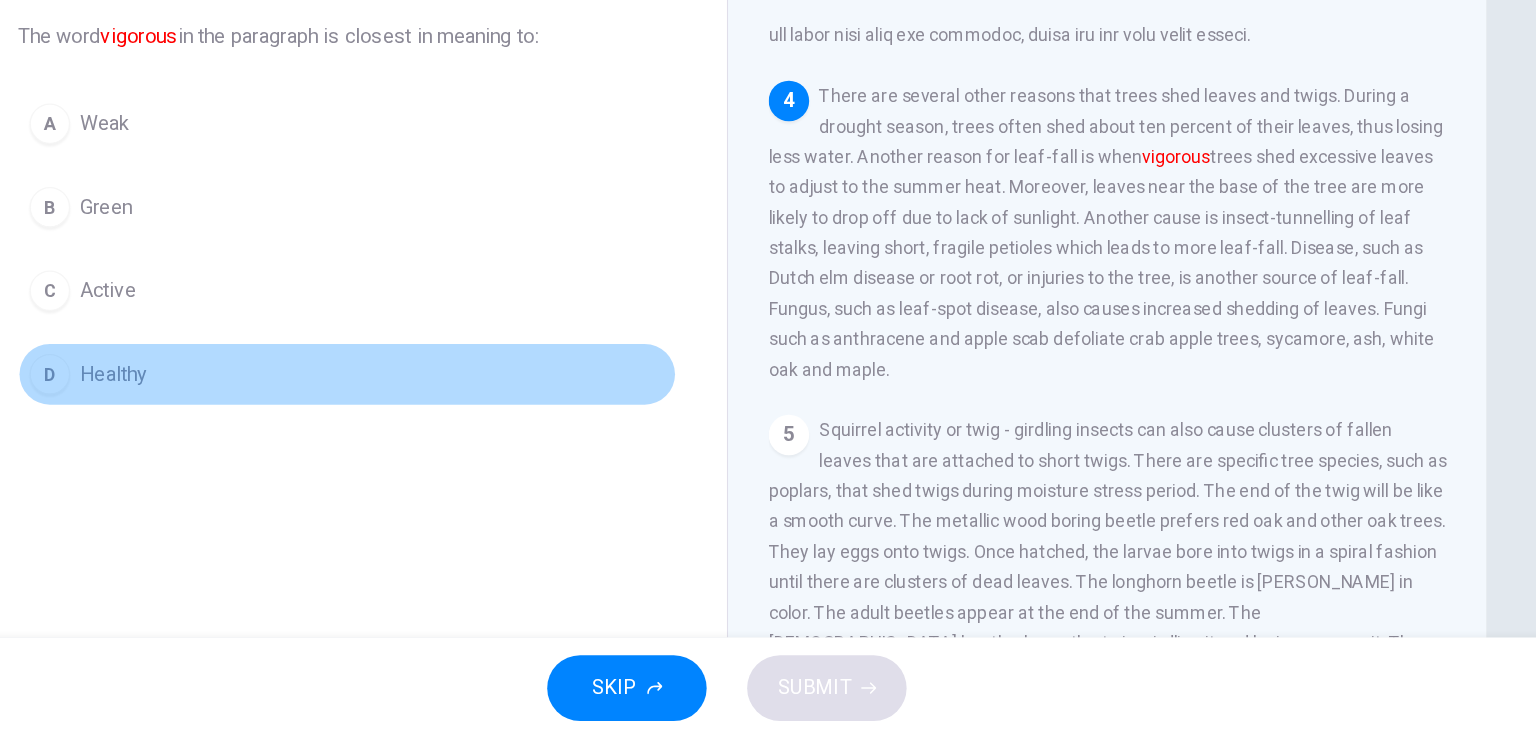 click on "Healthy" at bounding box center (283, 450) 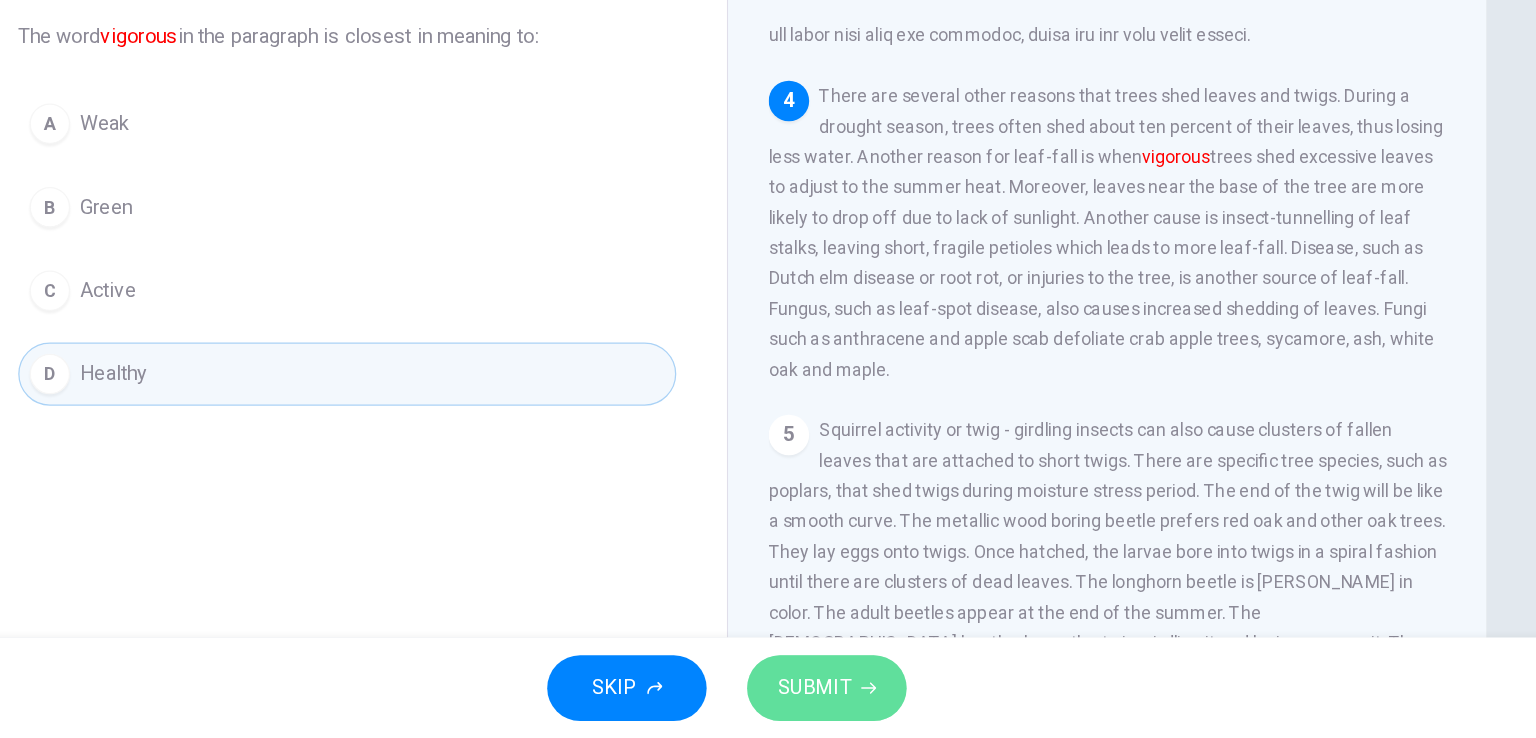 click on "SUBMIT" at bounding box center [837, 698] 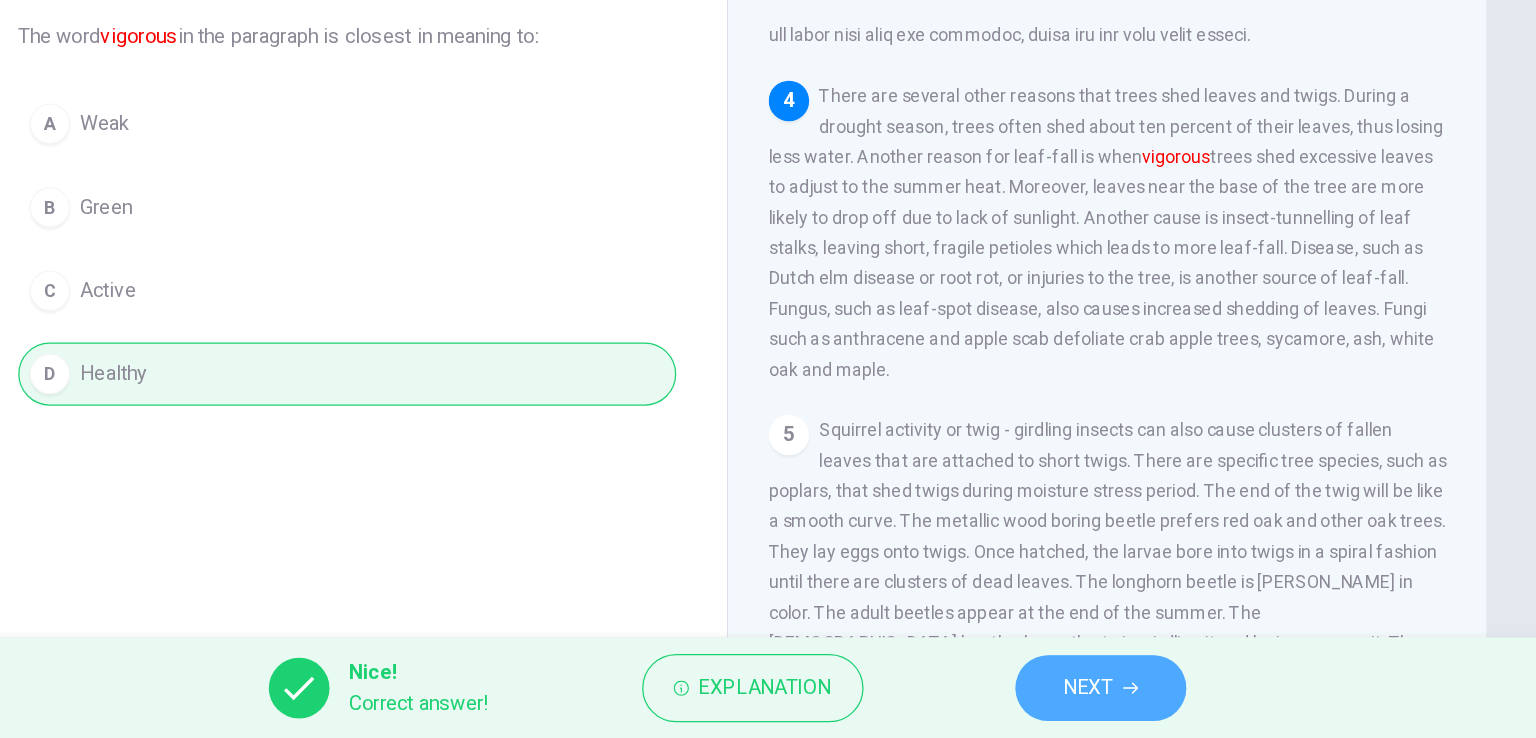 click 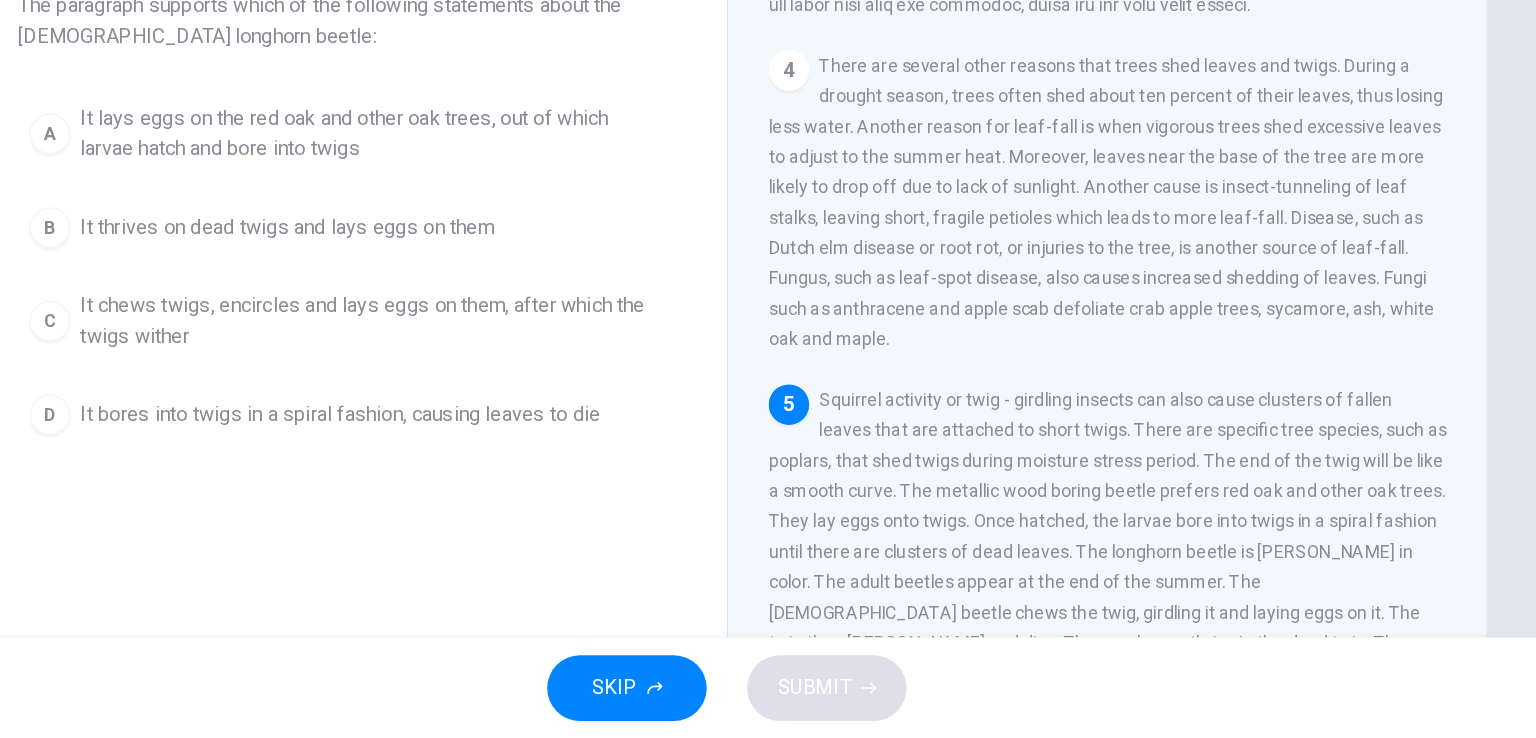 scroll, scrollTop: 111, scrollLeft: 0, axis: vertical 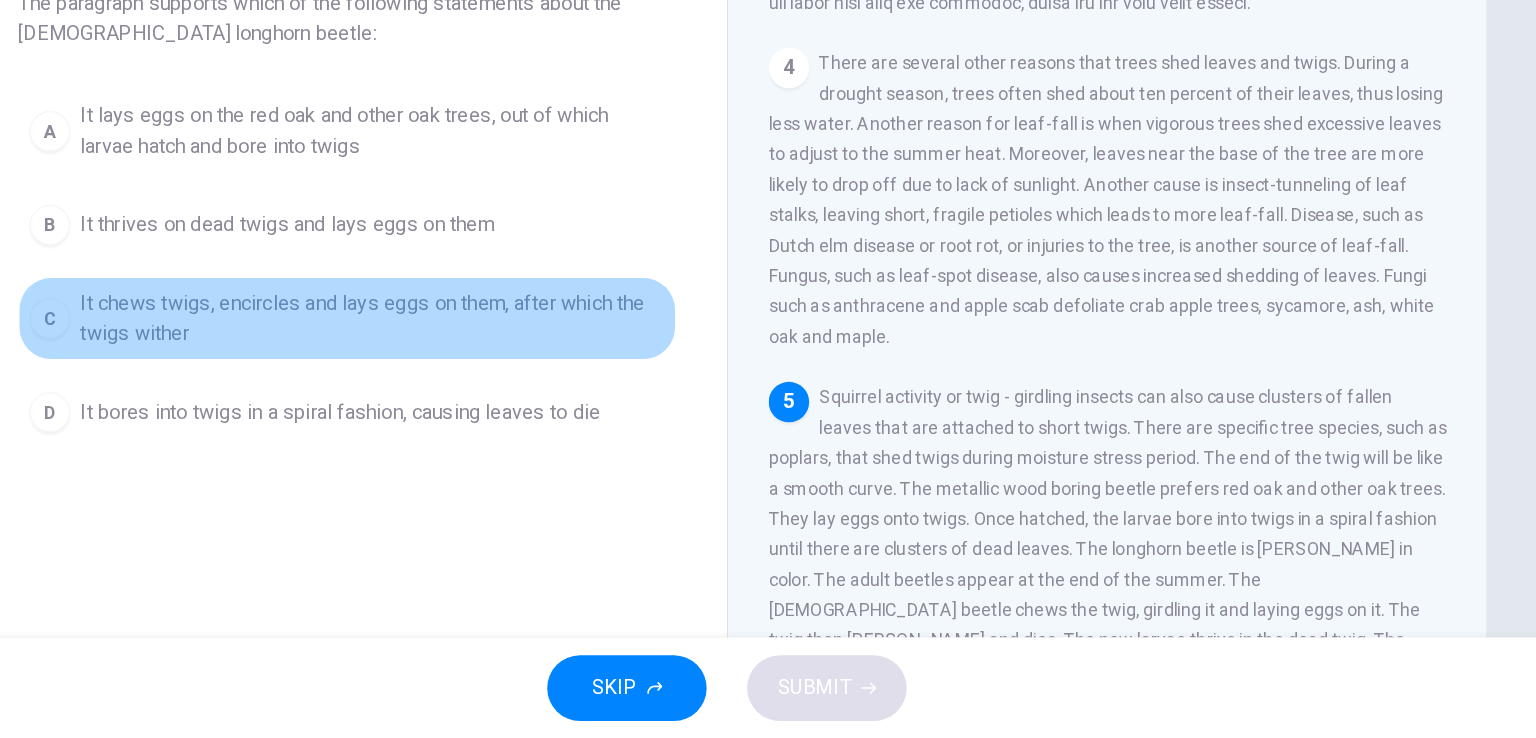 click on "It chews twigs, encircles and lays eggs on them, after which the twigs wither" at bounding box center (488, 406) 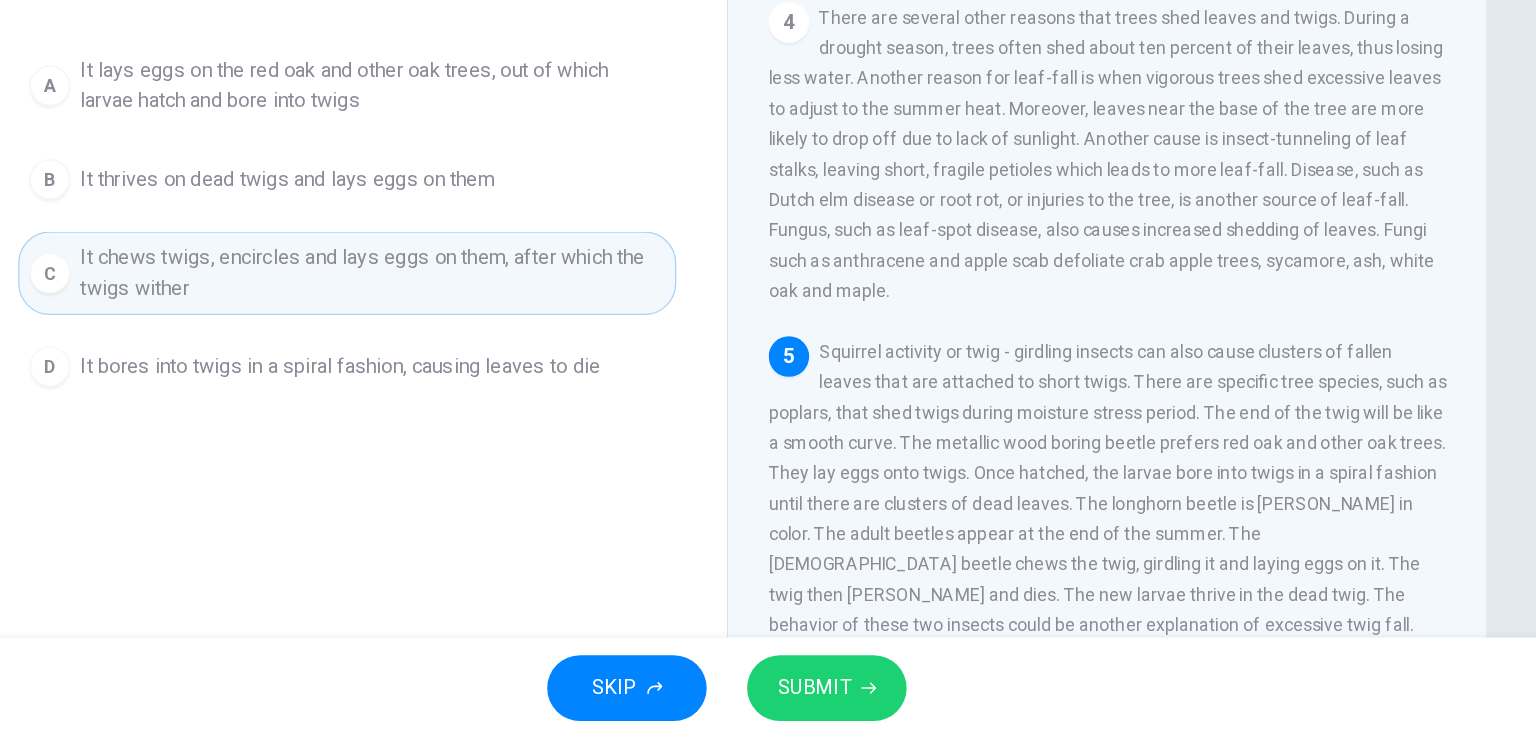scroll, scrollTop: 144, scrollLeft: 0, axis: vertical 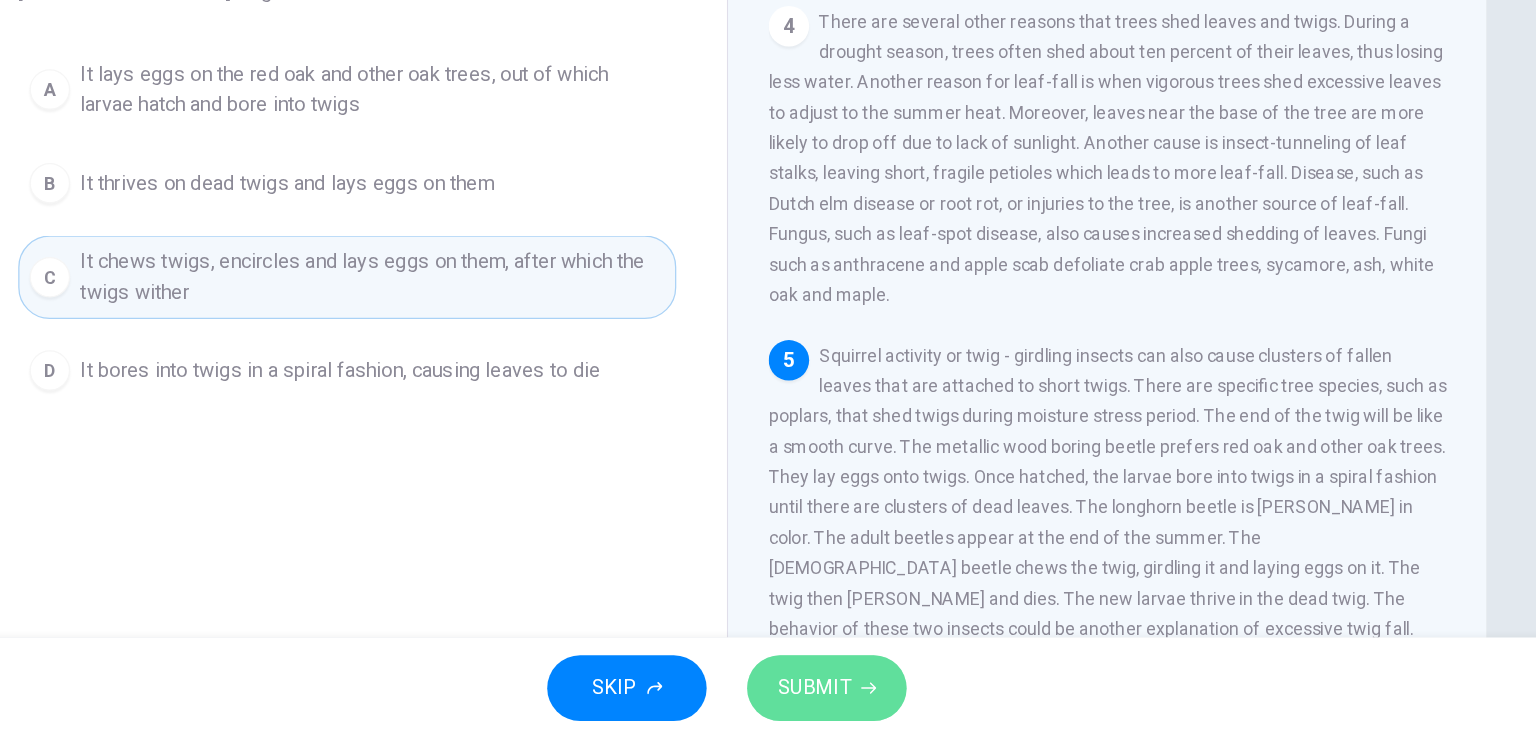 click on "SUBMIT" at bounding box center (837, 698) 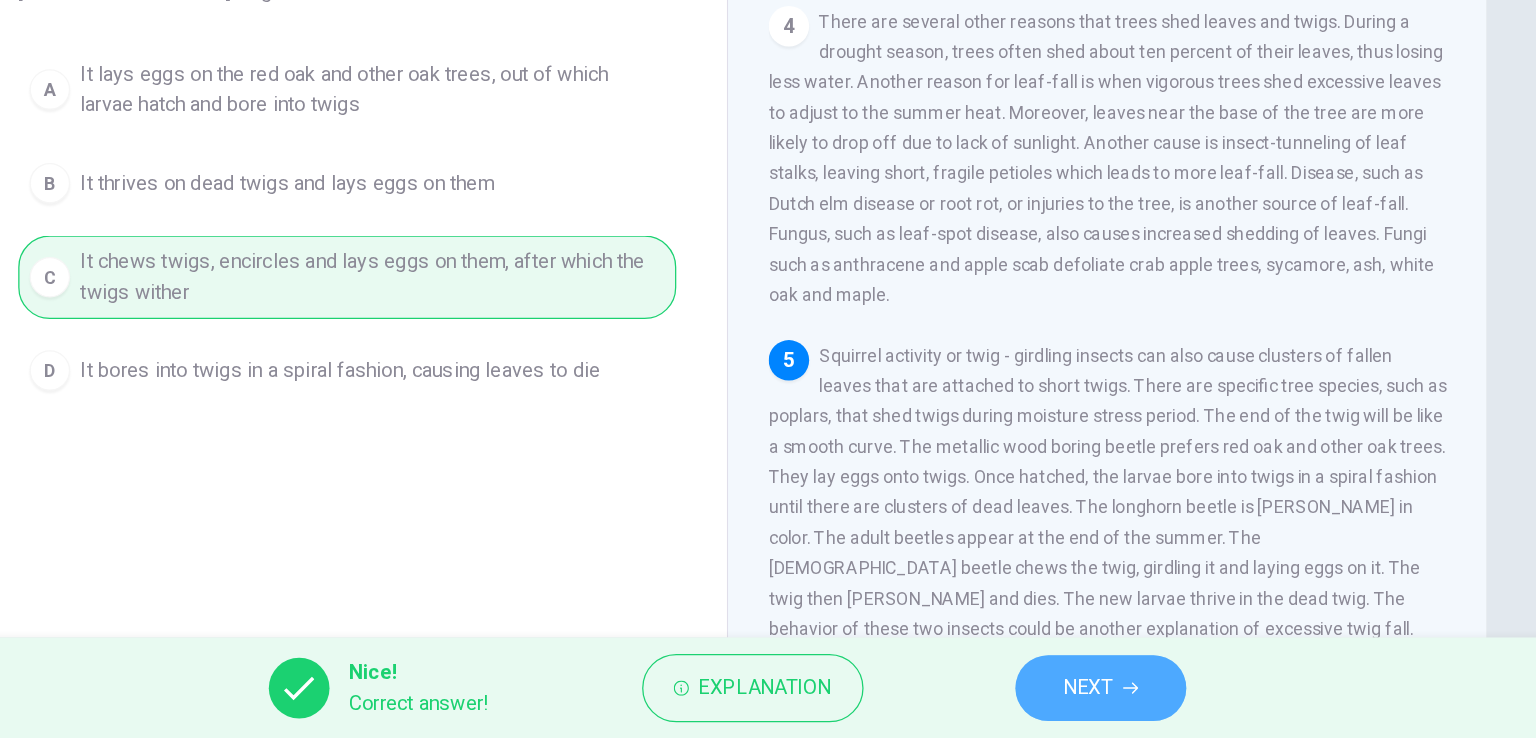 click on "NEXT" at bounding box center (1053, 698) 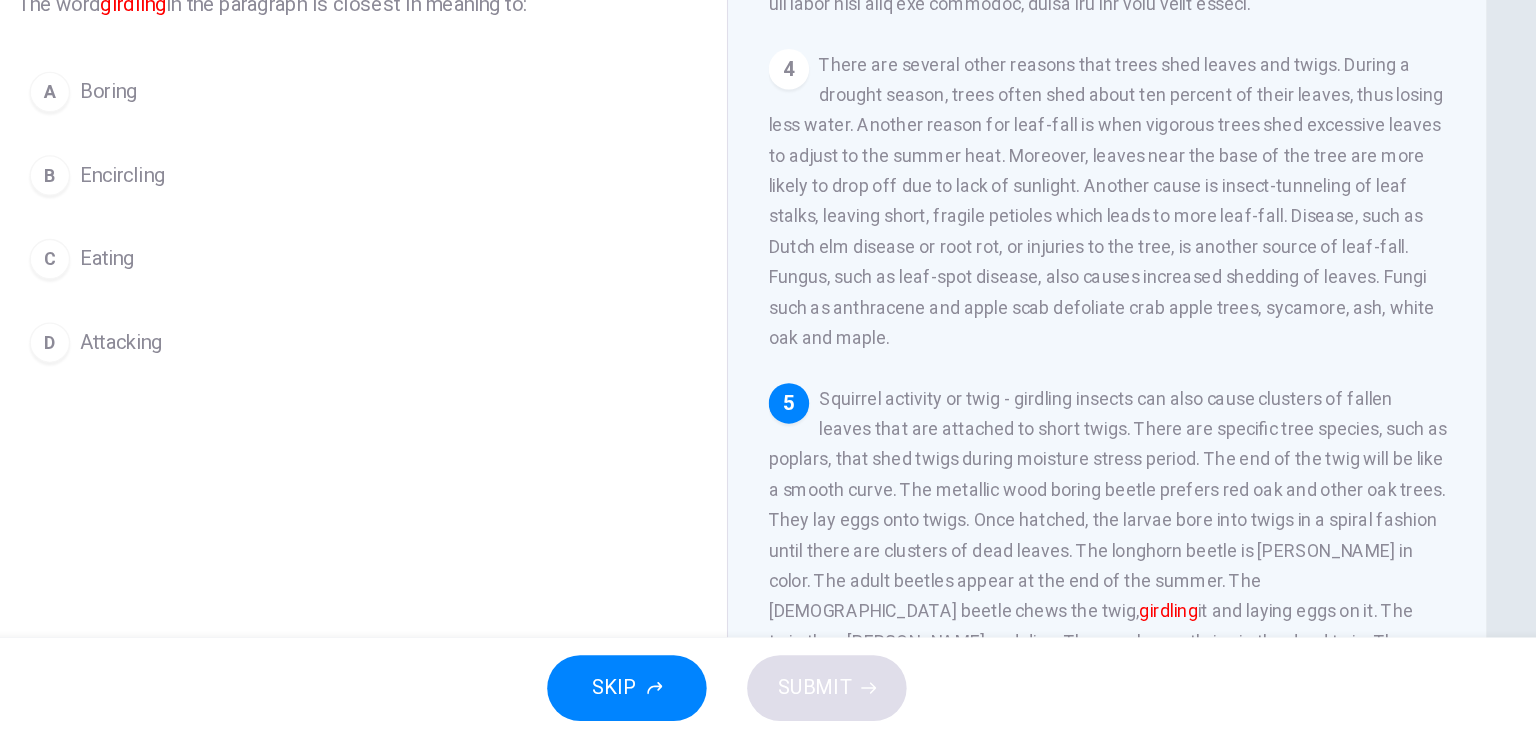 scroll, scrollTop: 112, scrollLeft: 0, axis: vertical 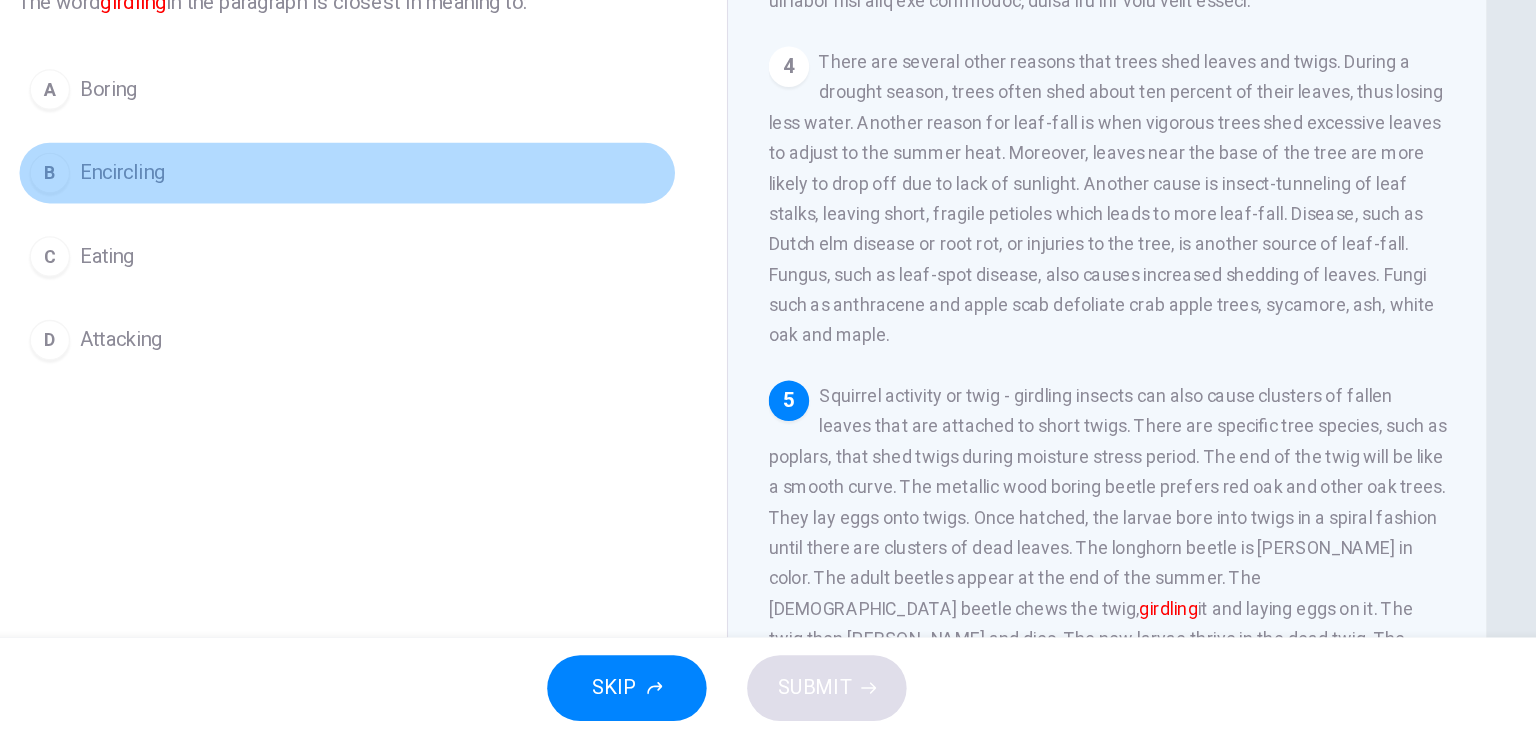 click on "Encircling" at bounding box center [290, 291] 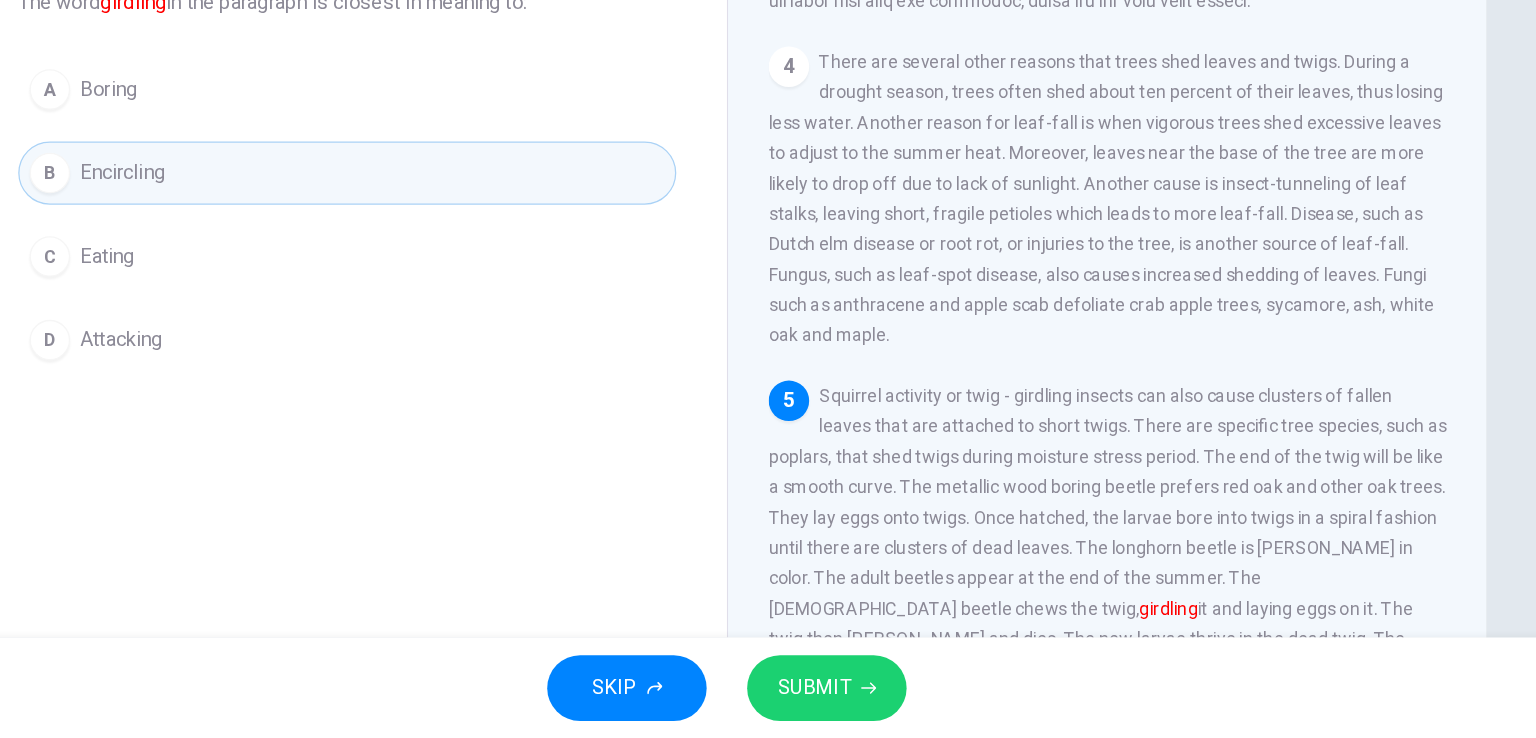 click on "SUBMIT" at bounding box center [837, 698] 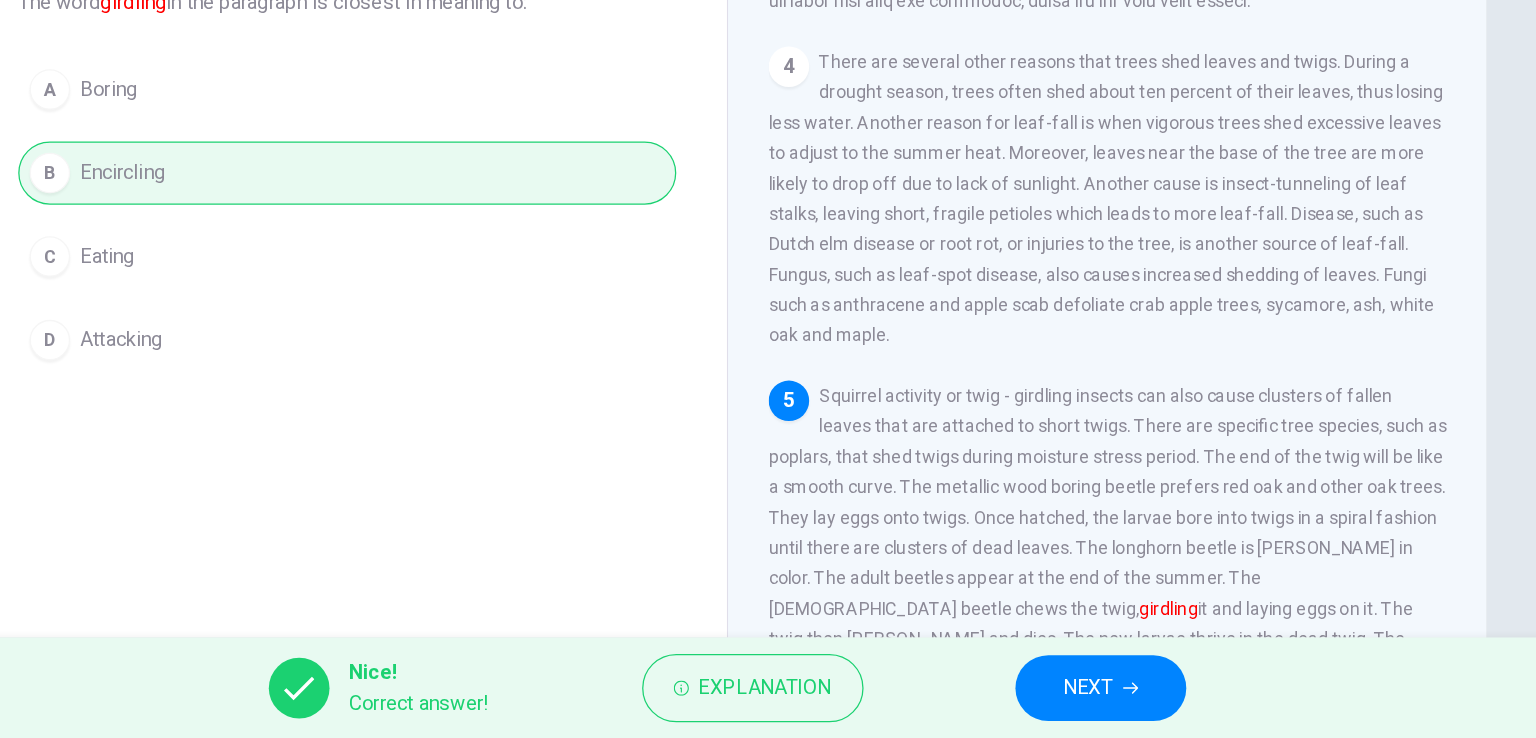 click on "Squirrel activity or twig - girdling insects can also cause clusters of fallen leaves that are attached to short twigs. There are specific tree species, such as poplars, that shed twigs during moisture stress period. The end of the twig will be like a smooth curve. The metallic wood boring beetle prefers red oak and other oak trees. They lay eggs onto twigs. Once hatched, the larvae bore into twigs in a spiral fashion until there are clusters of dead leaves. The longhorn beetle is [PERSON_NAME] in color. The adult beetles appear at the end of the summer. The [DEMOGRAPHIC_DATA] beetle chews the twig,  girdling  it and laying eggs on it. The twig then [PERSON_NAME] and dies. The new larvae thrive in the dead twig. The behavior of these two insects could be another explanation of excessive twig fall." at bounding box center [1069, 575] 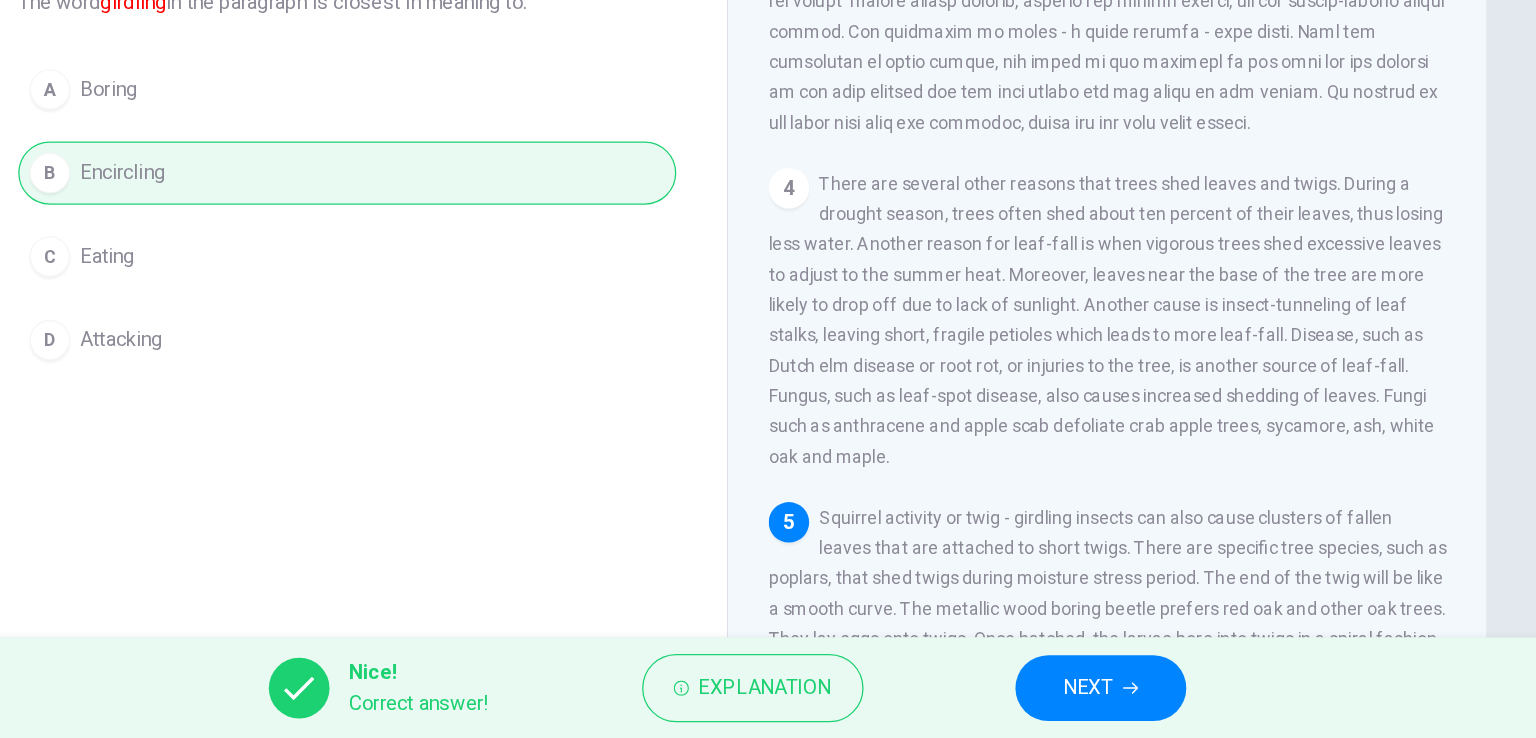 scroll, scrollTop: 685, scrollLeft: 0, axis: vertical 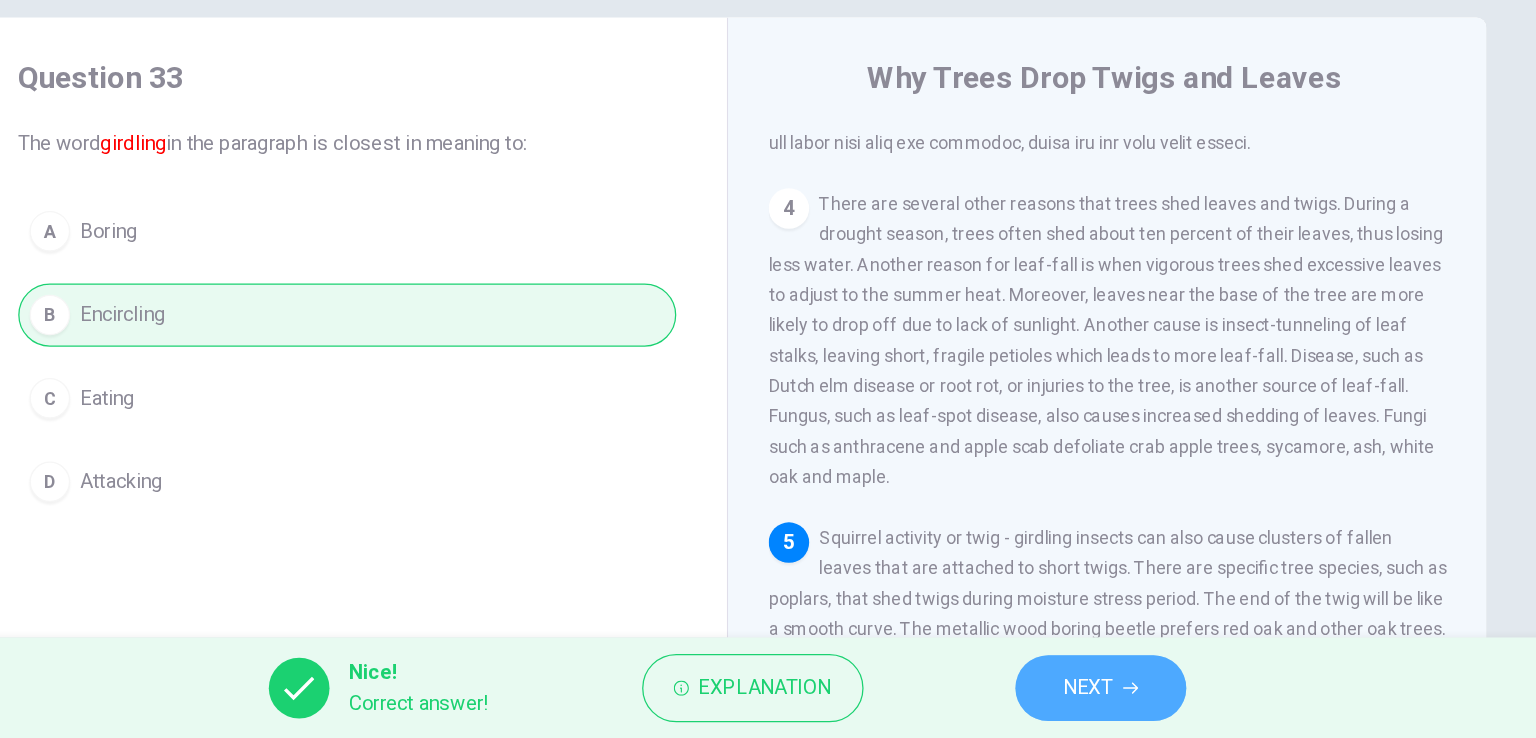 click on "NEXT" at bounding box center (1063, 698) 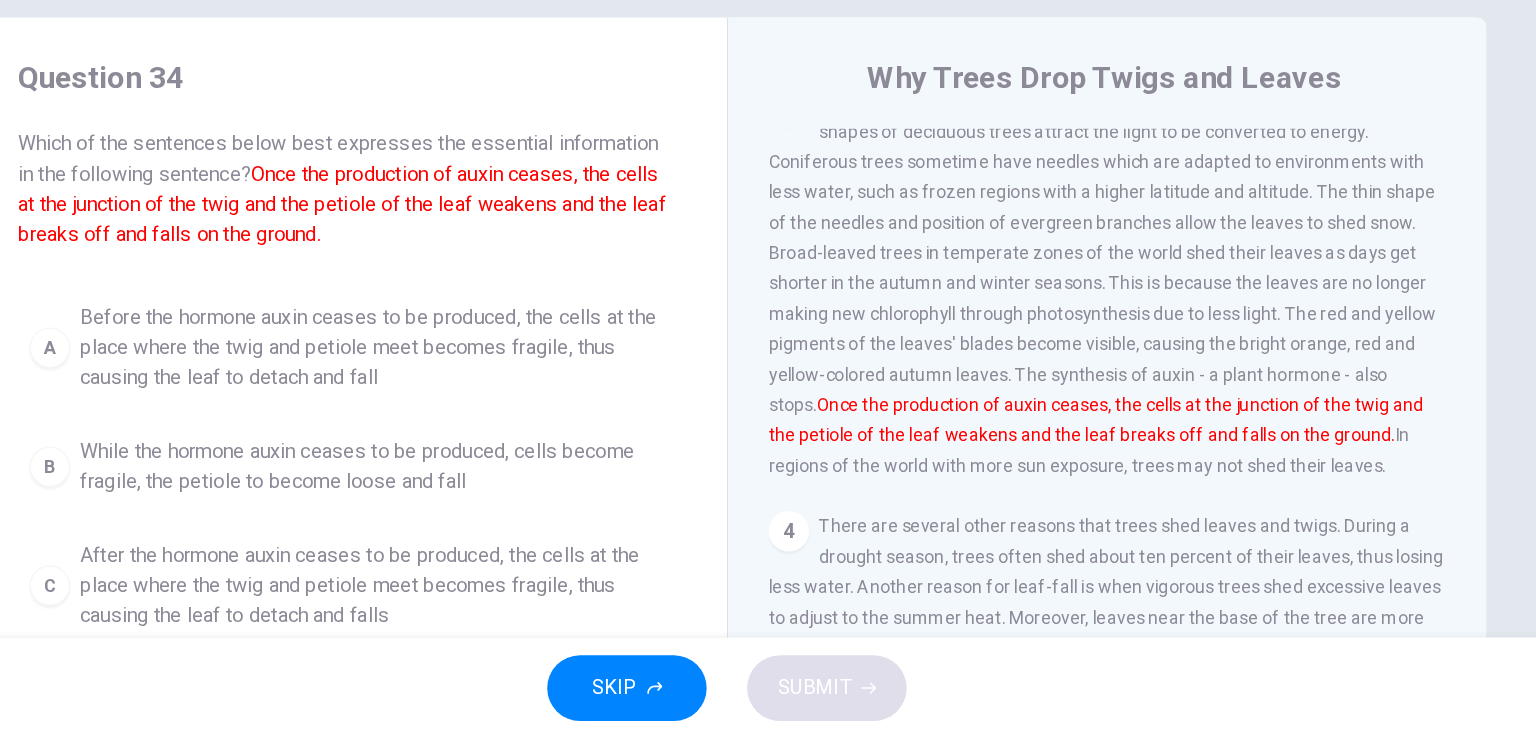 scroll, scrollTop: 370, scrollLeft: 0, axis: vertical 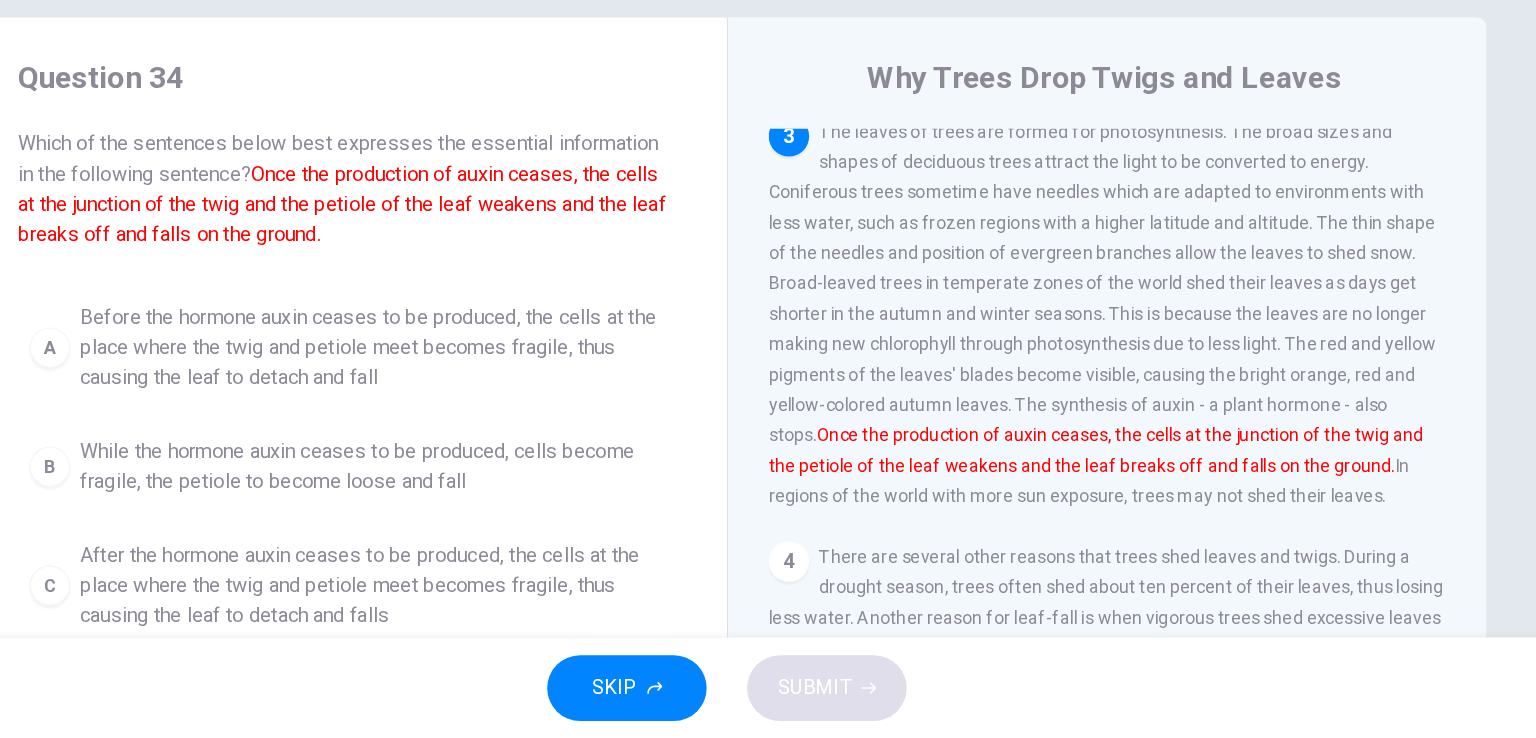 click on "Before the hormone auxin ceases to be produced, the cells at the place where the twig and petiole meet becomes fragile, thus causing the leaf to detach and fall" at bounding box center [488, 429] 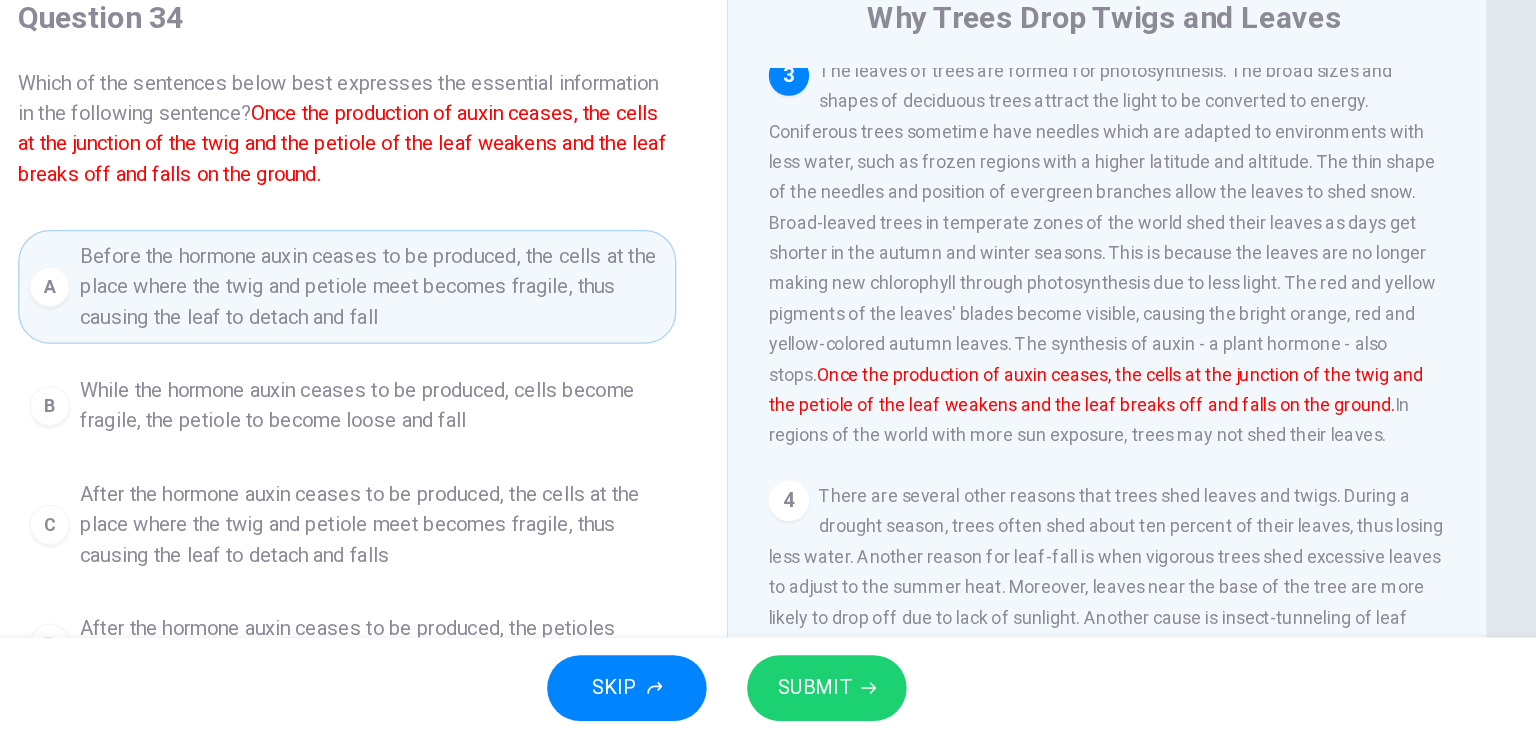 scroll, scrollTop: 48, scrollLeft: 0, axis: vertical 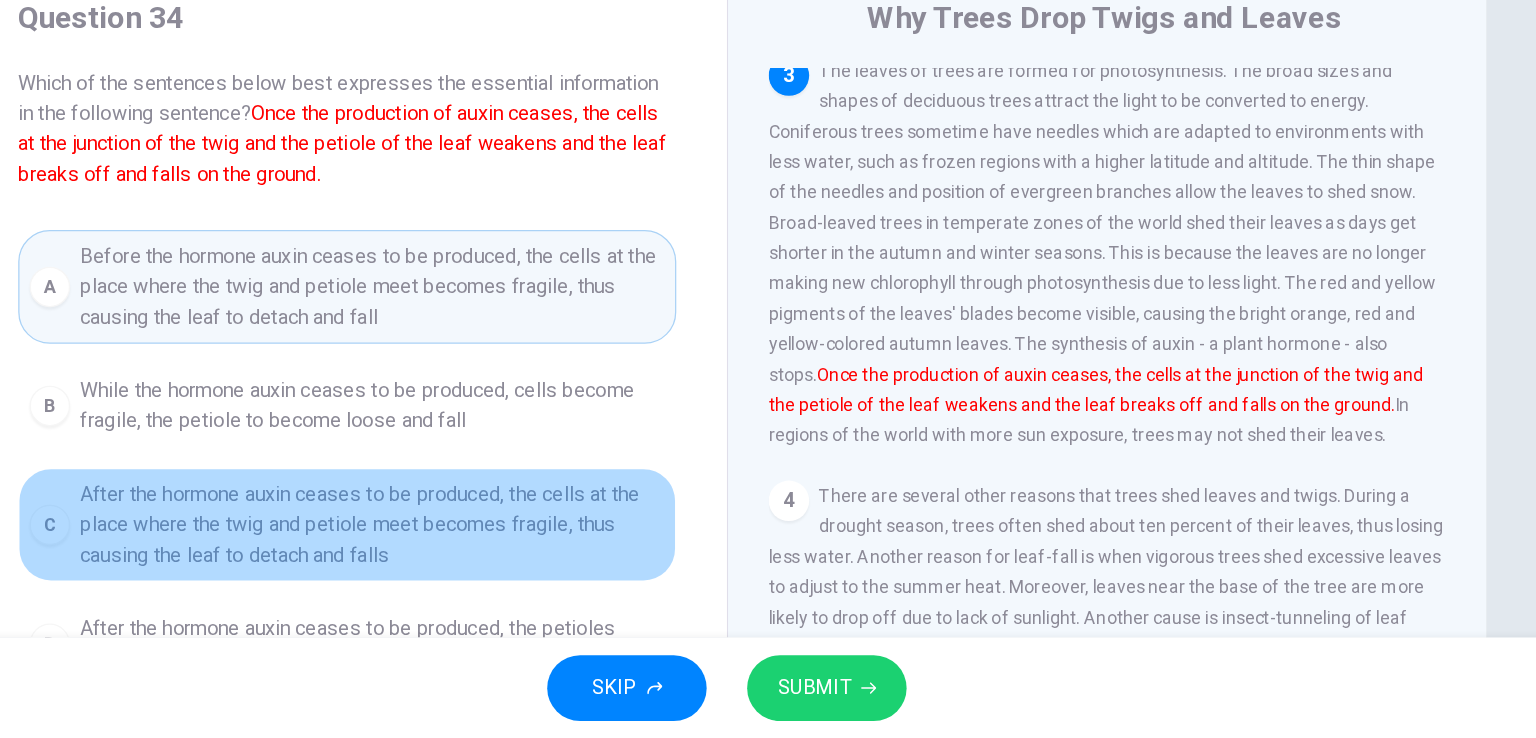 click on "After the hormone auxin ceases to be produced, the cells at the place where the twig and petiole meet becomes fragile, thus causing the leaf to detach and falls" at bounding box center (488, 569) 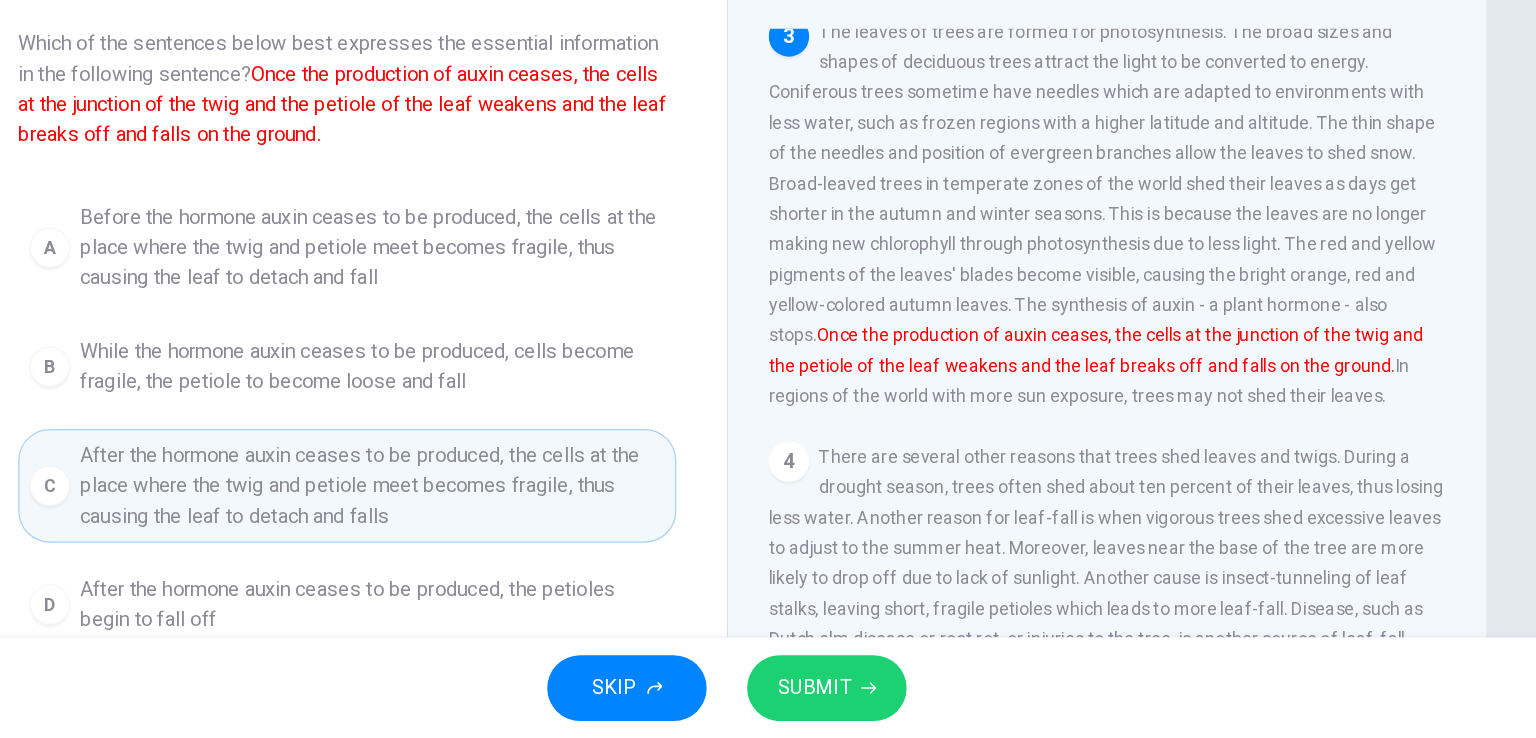 scroll, scrollTop: 84, scrollLeft: 0, axis: vertical 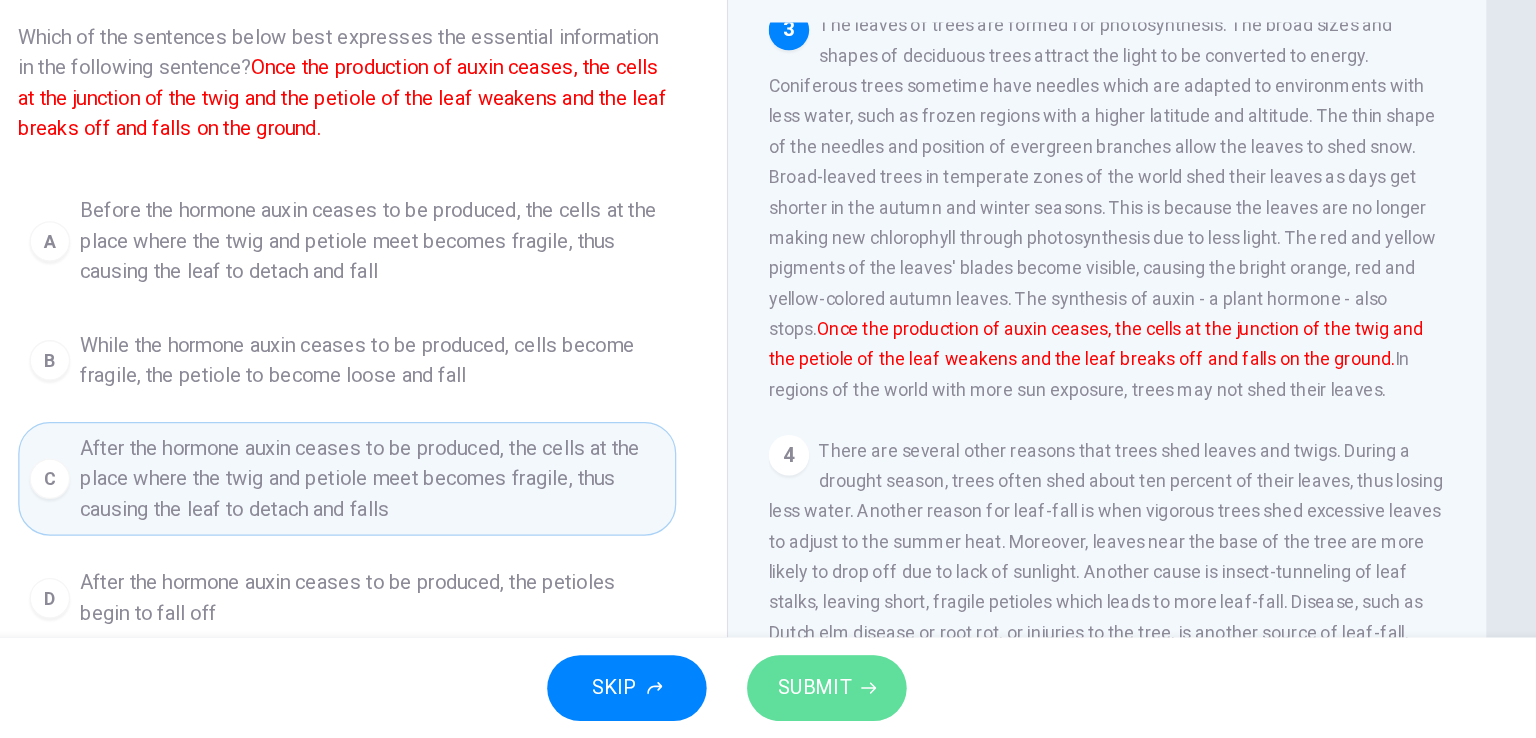 click on "SUBMIT" at bounding box center (837, 698) 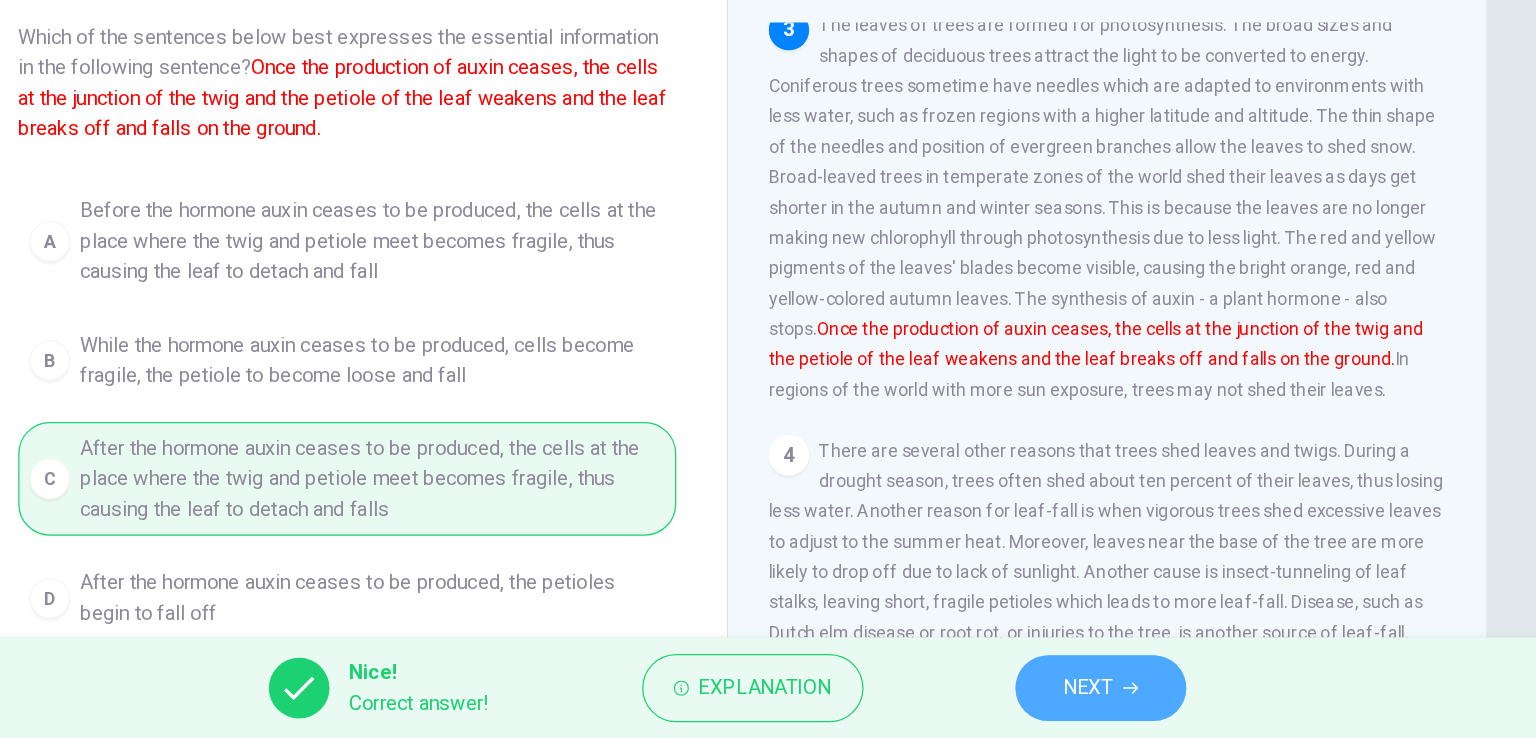 click on "NEXT" at bounding box center (1053, 698) 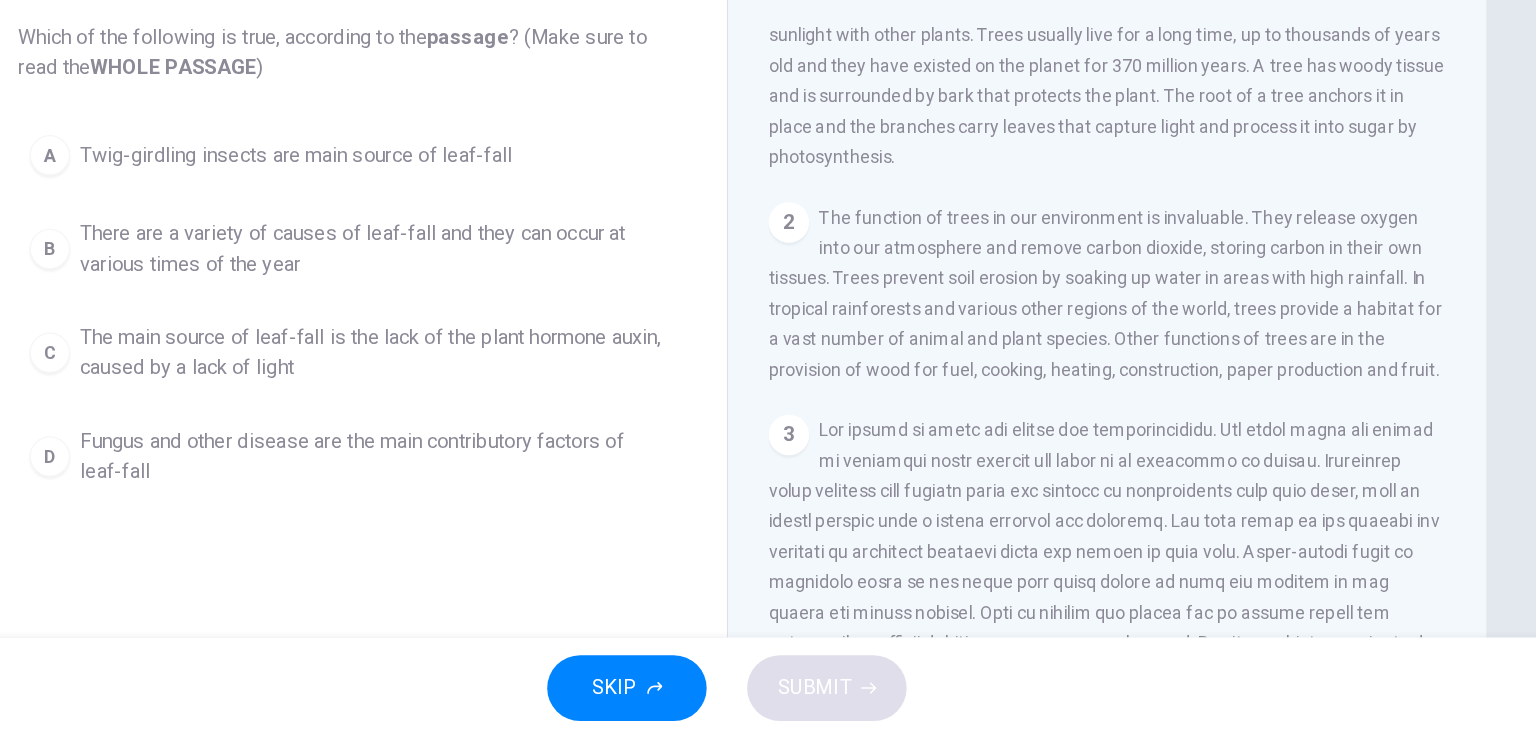 scroll, scrollTop: 0, scrollLeft: 0, axis: both 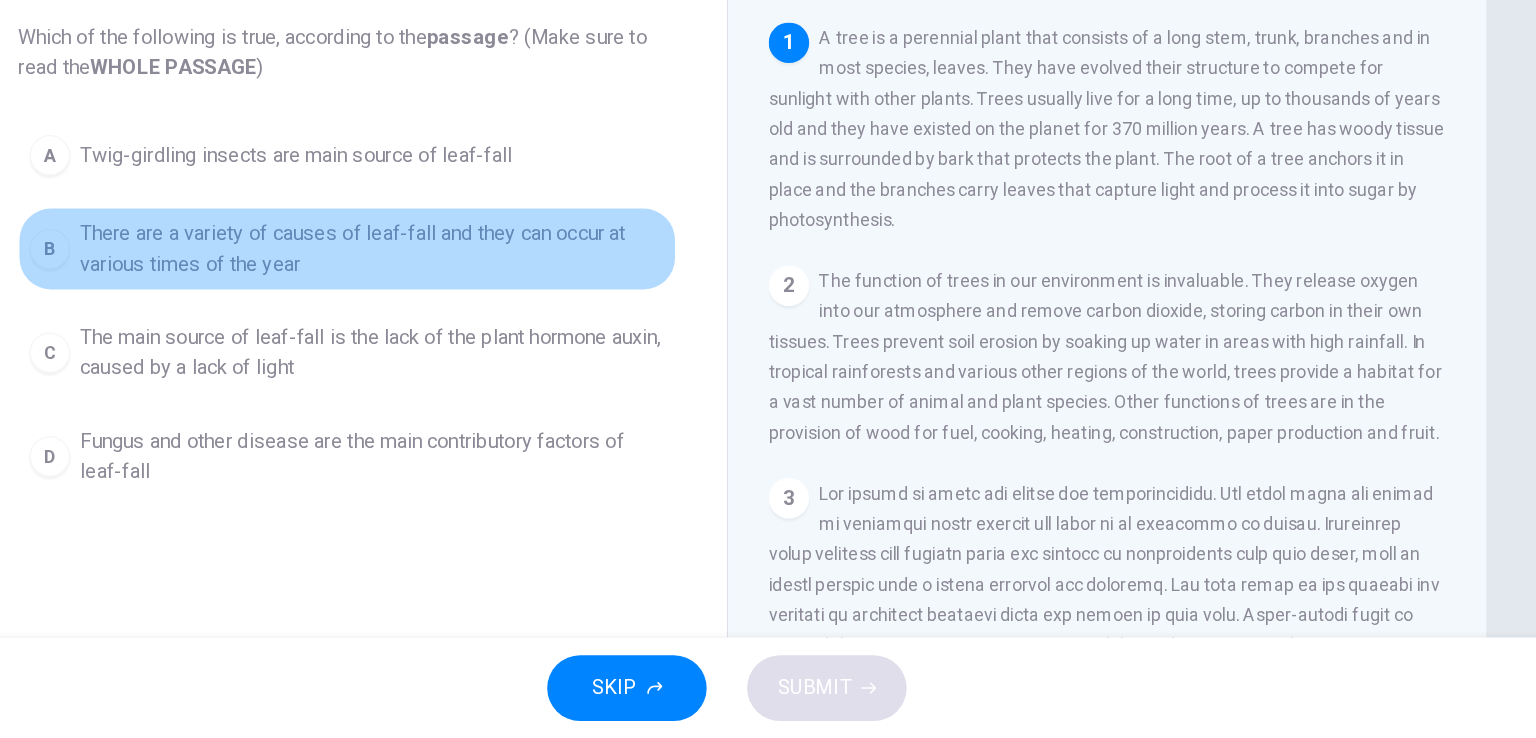 click on "There are a variety of causes of leaf-fall and they can occur at various times of the year" at bounding box center [488, 351] 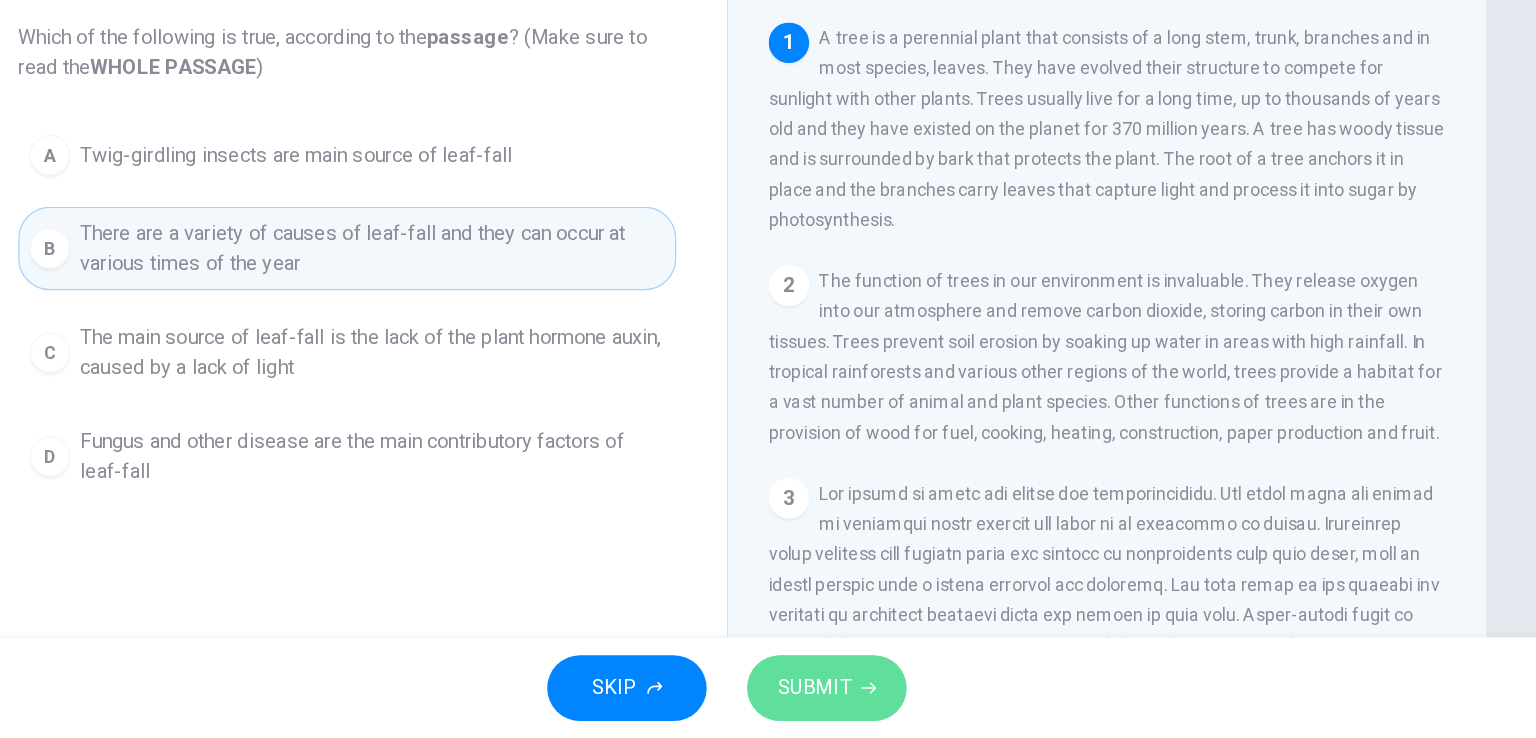 click on "SUBMIT" at bounding box center (837, 698) 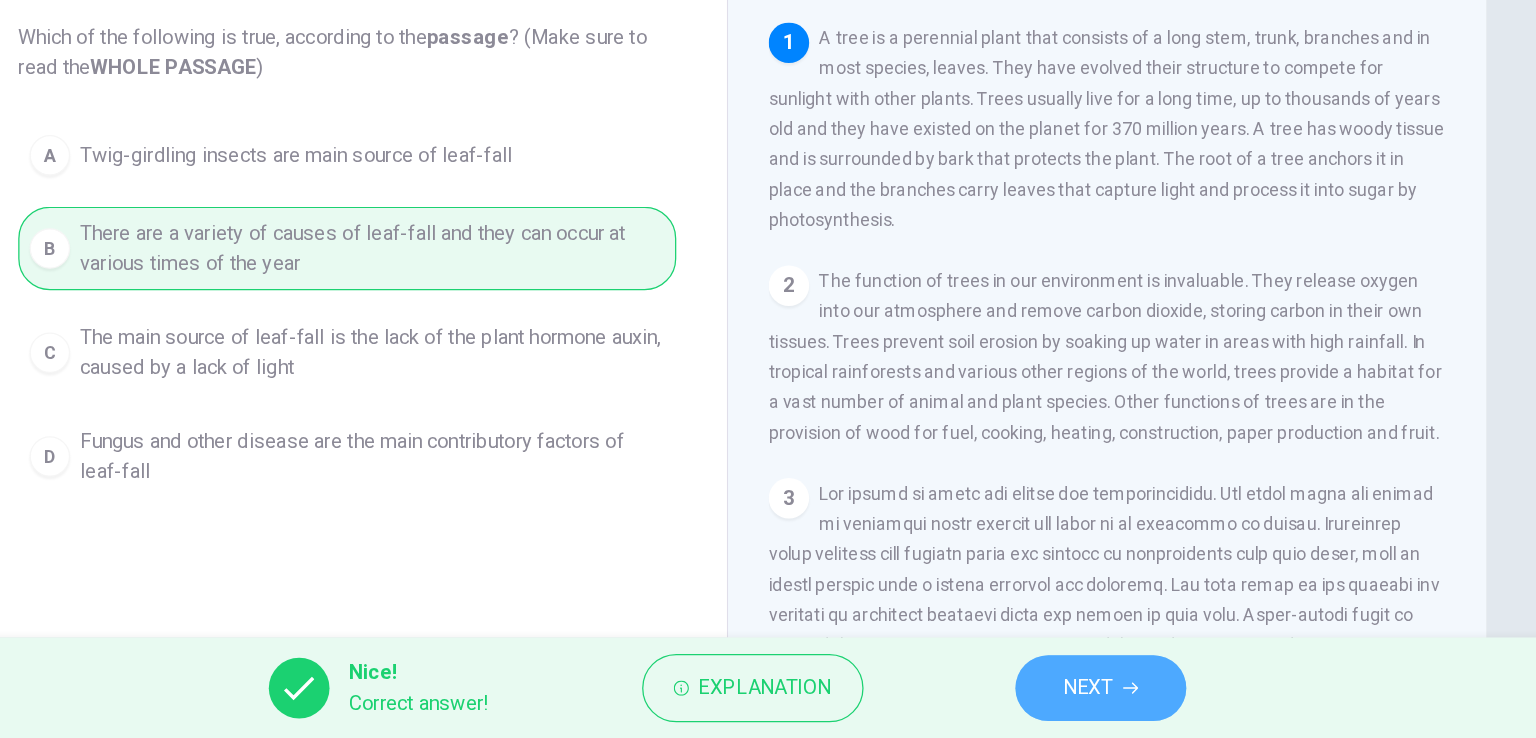 click on "NEXT" at bounding box center (1063, 698) 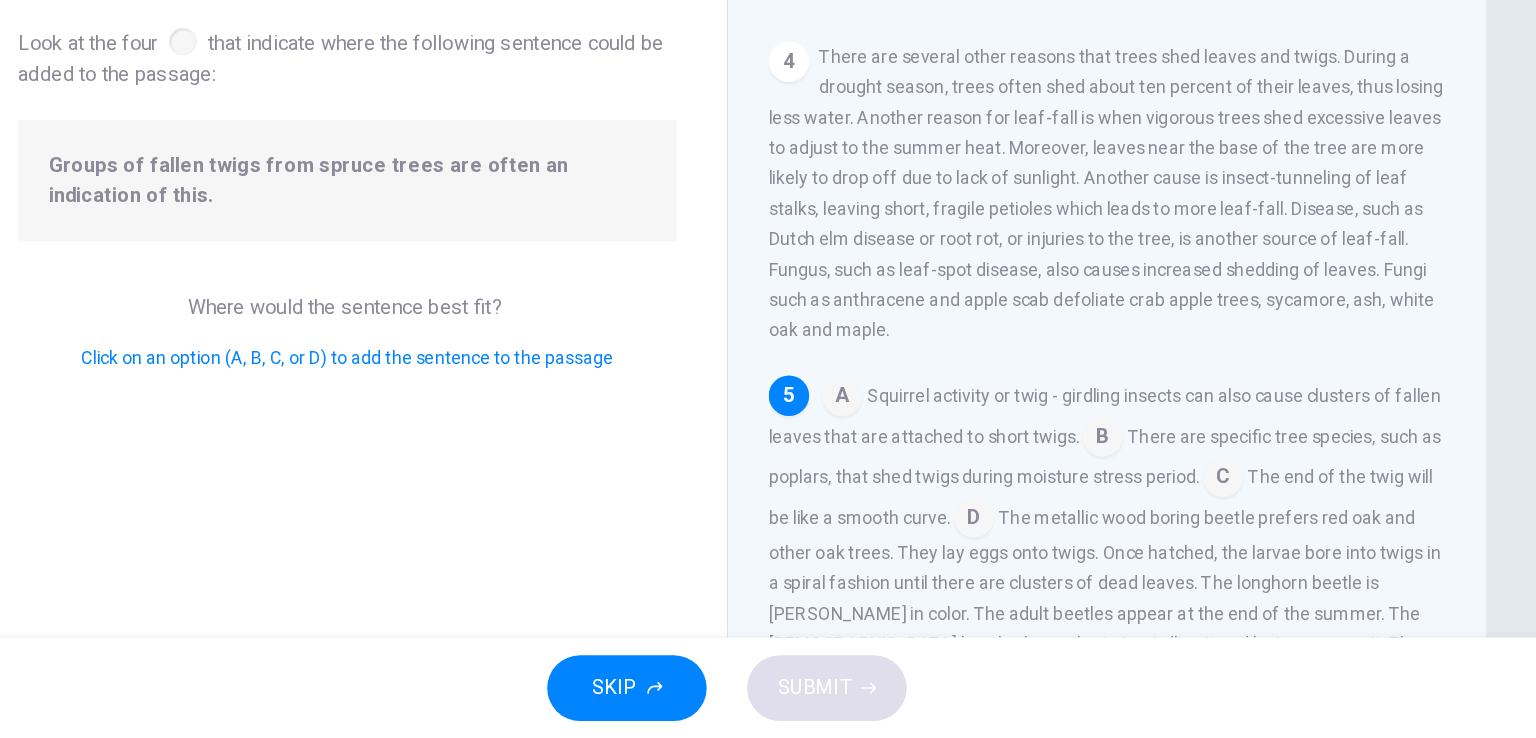 scroll, scrollTop: 709, scrollLeft: 0, axis: vertical 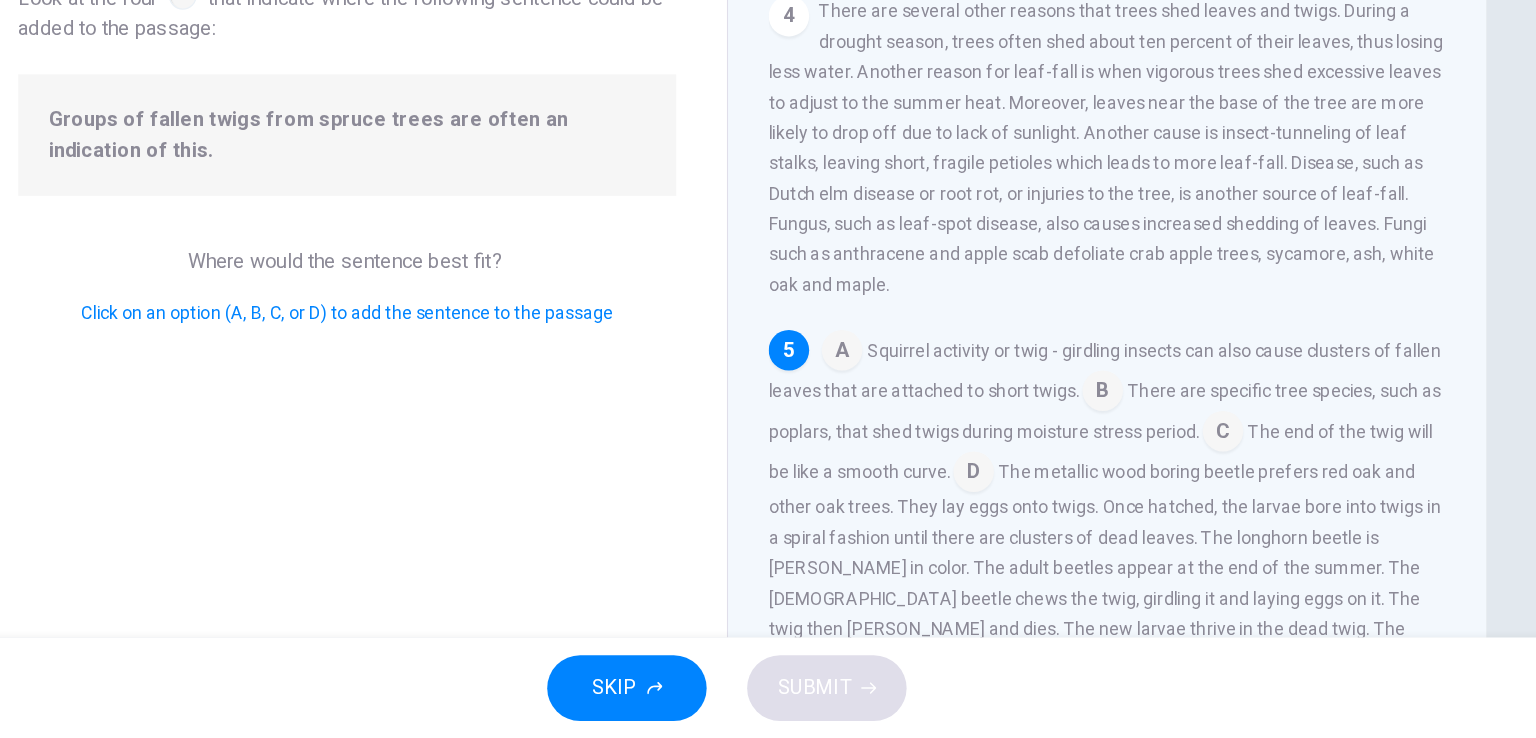 click at bounding box center [1160, 497] 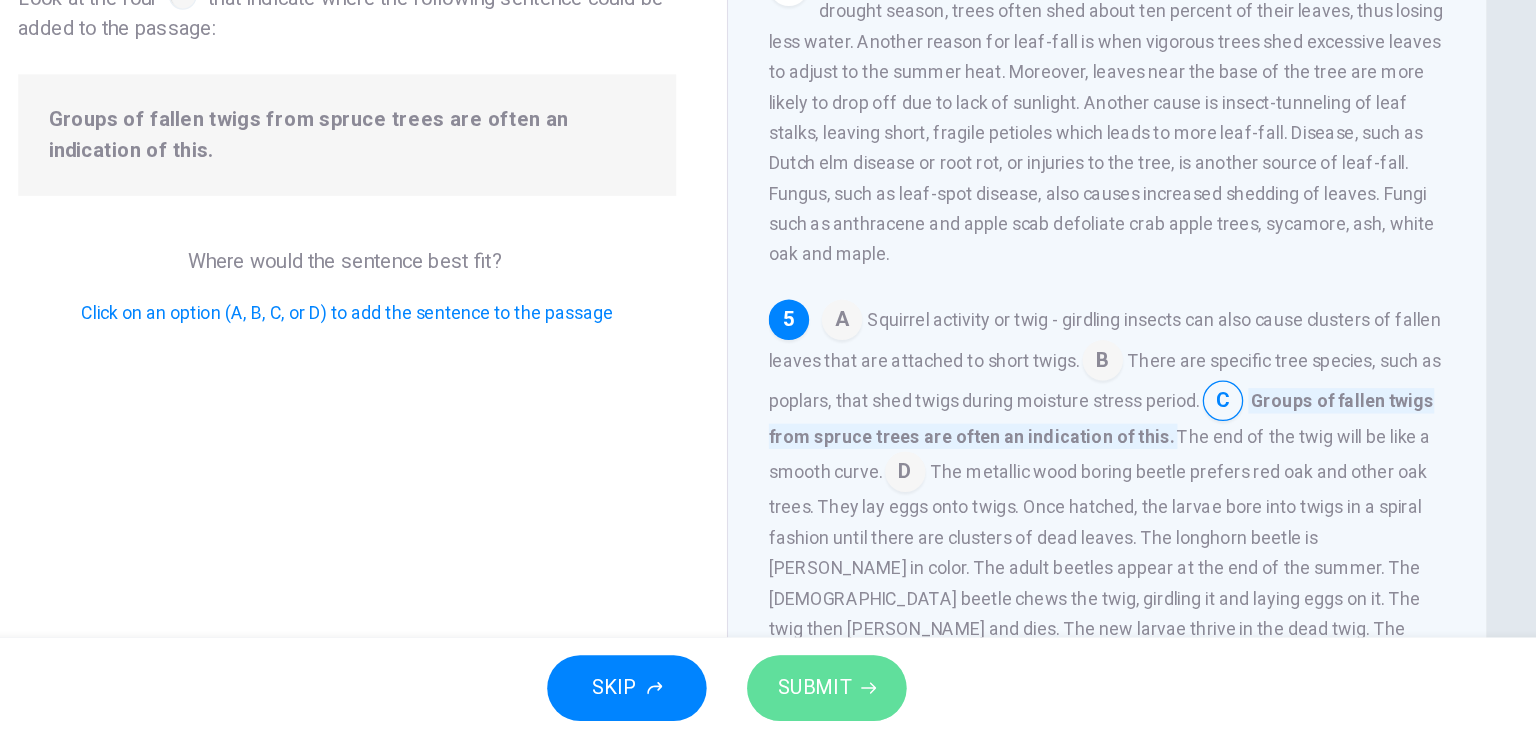 click on "SUBMIT" at bounding box center (837, 698) 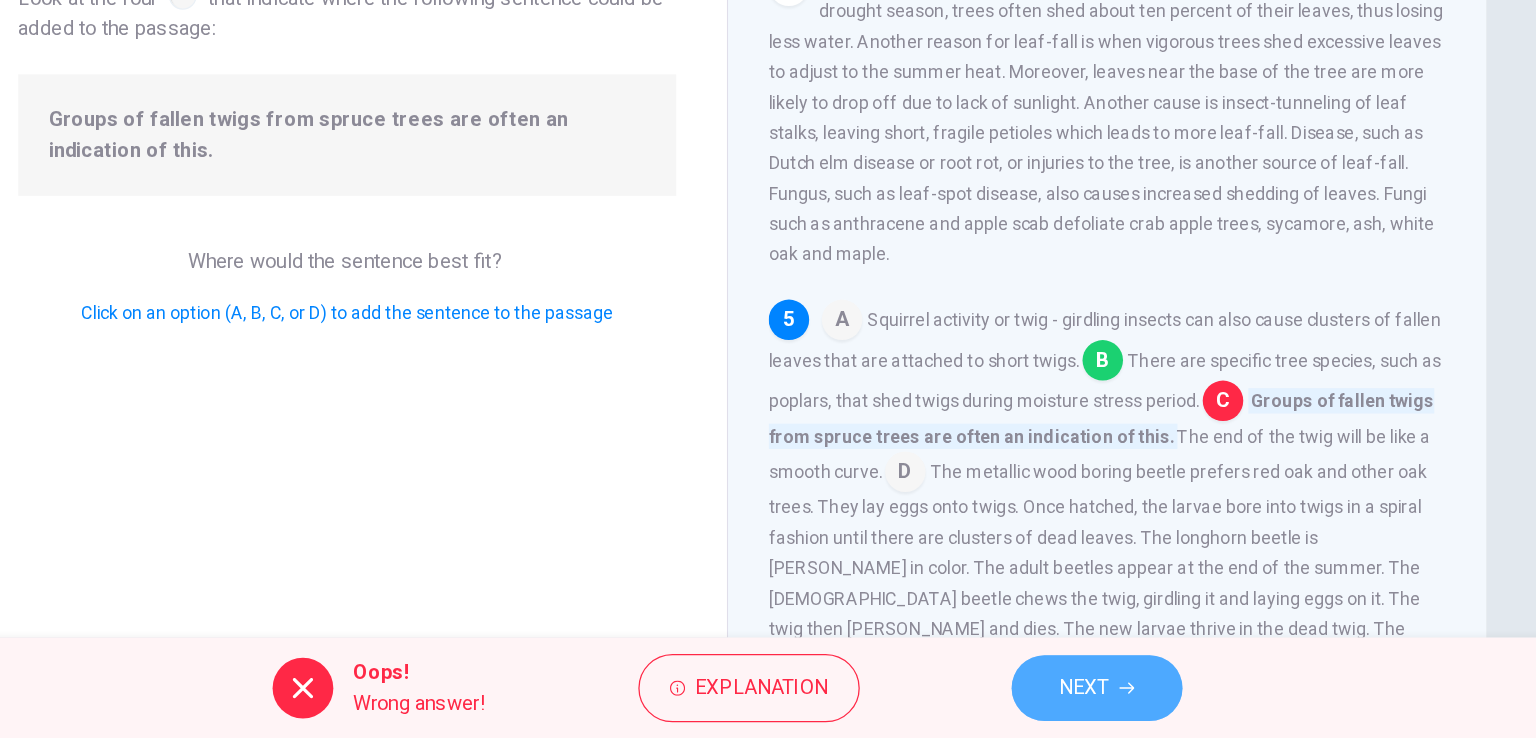 click 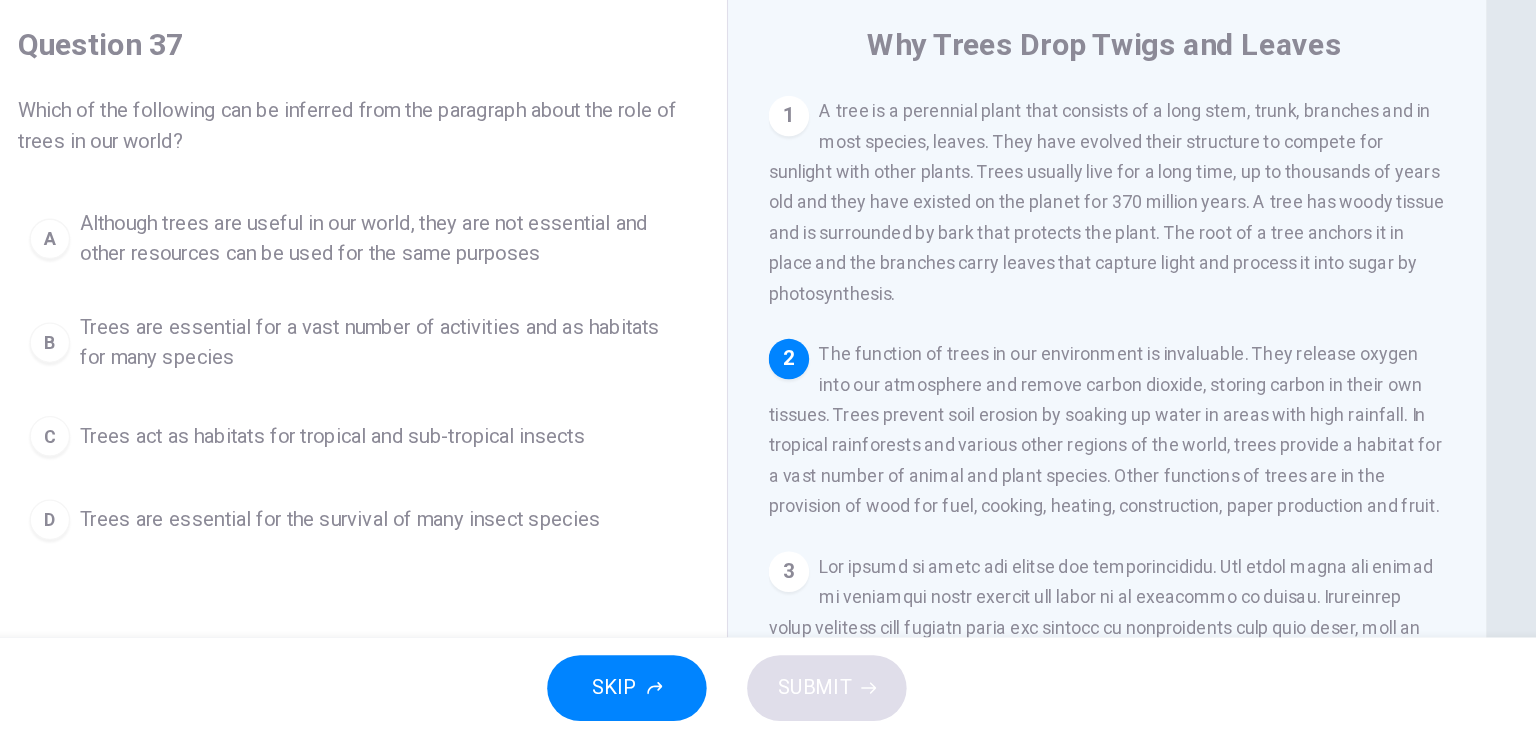 scroll, scrollTop: 22, scrollLeft: 0, axis: vertical 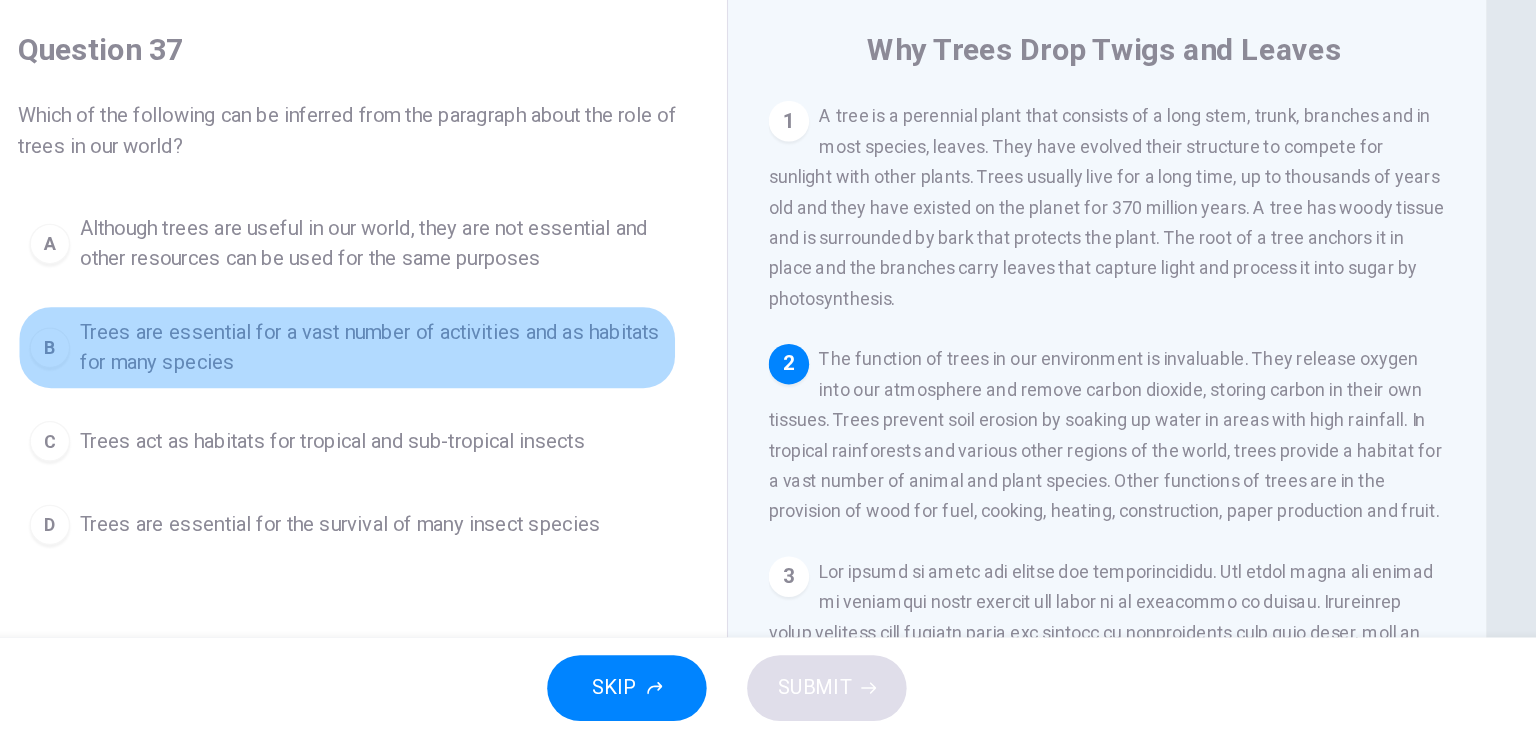 click on "Trees are essential for a vast number of activities and as habitats for many species" at bounding box center [488, 429] 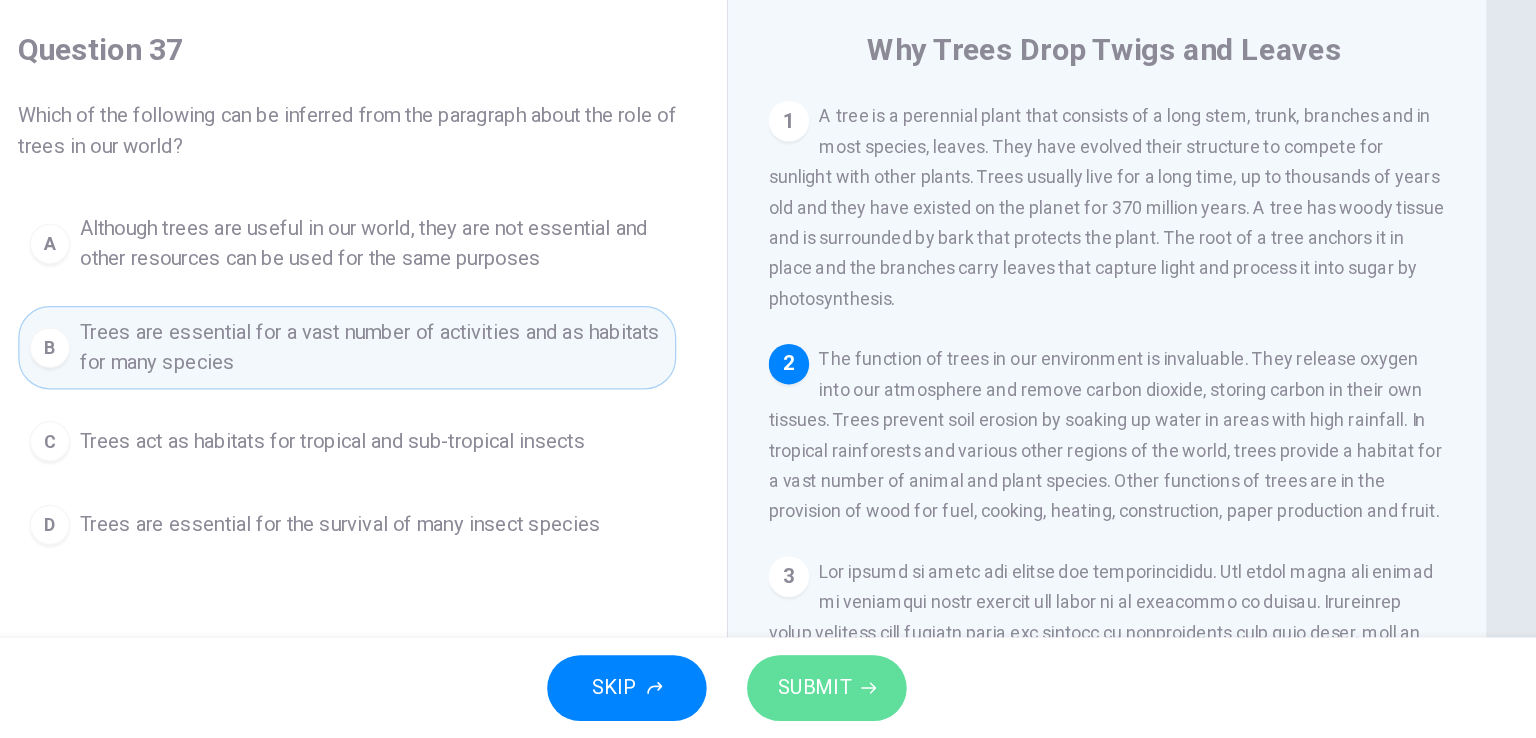 click on "SUBMIT" at bounding box center [837, 698] 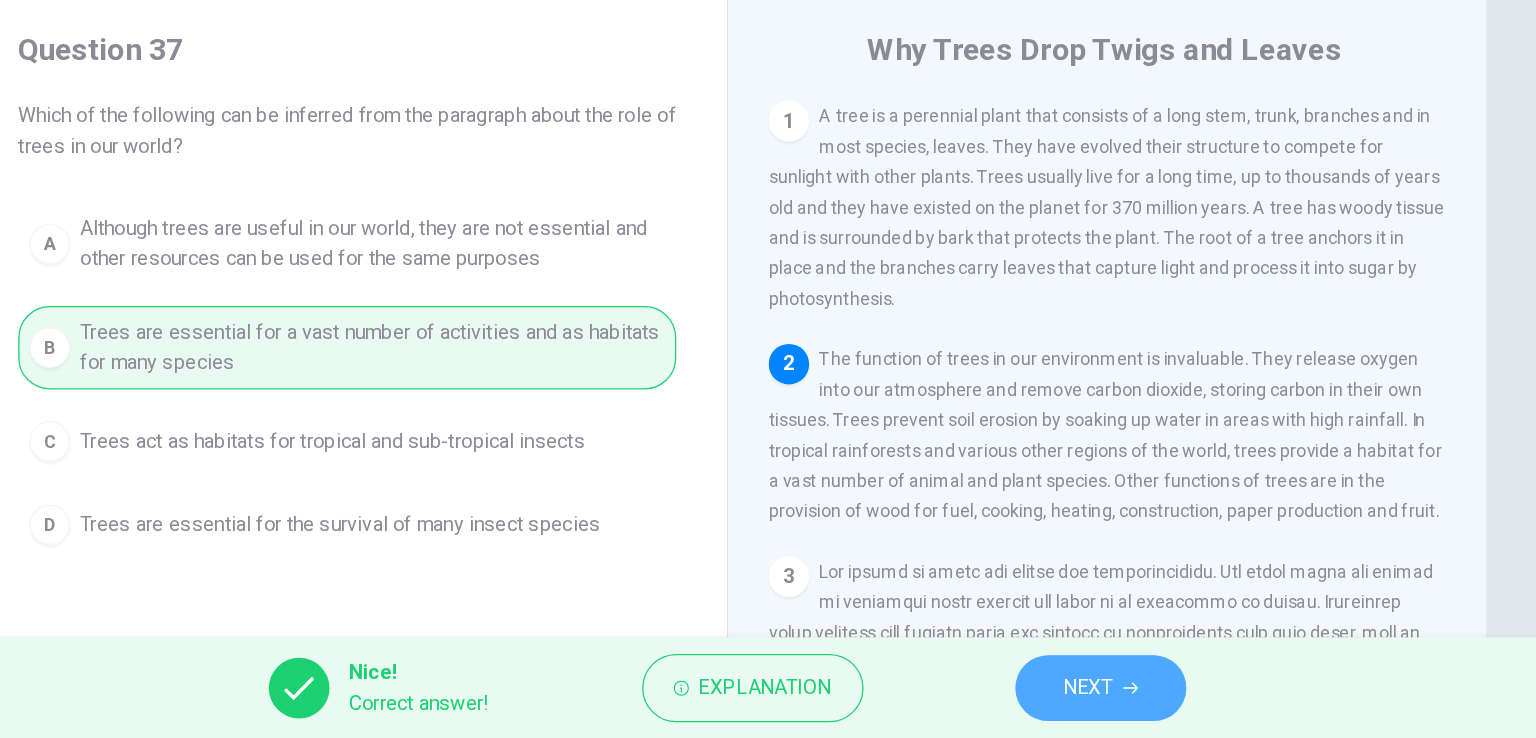 click on "NEXT" at bounding box center [1063, 698] 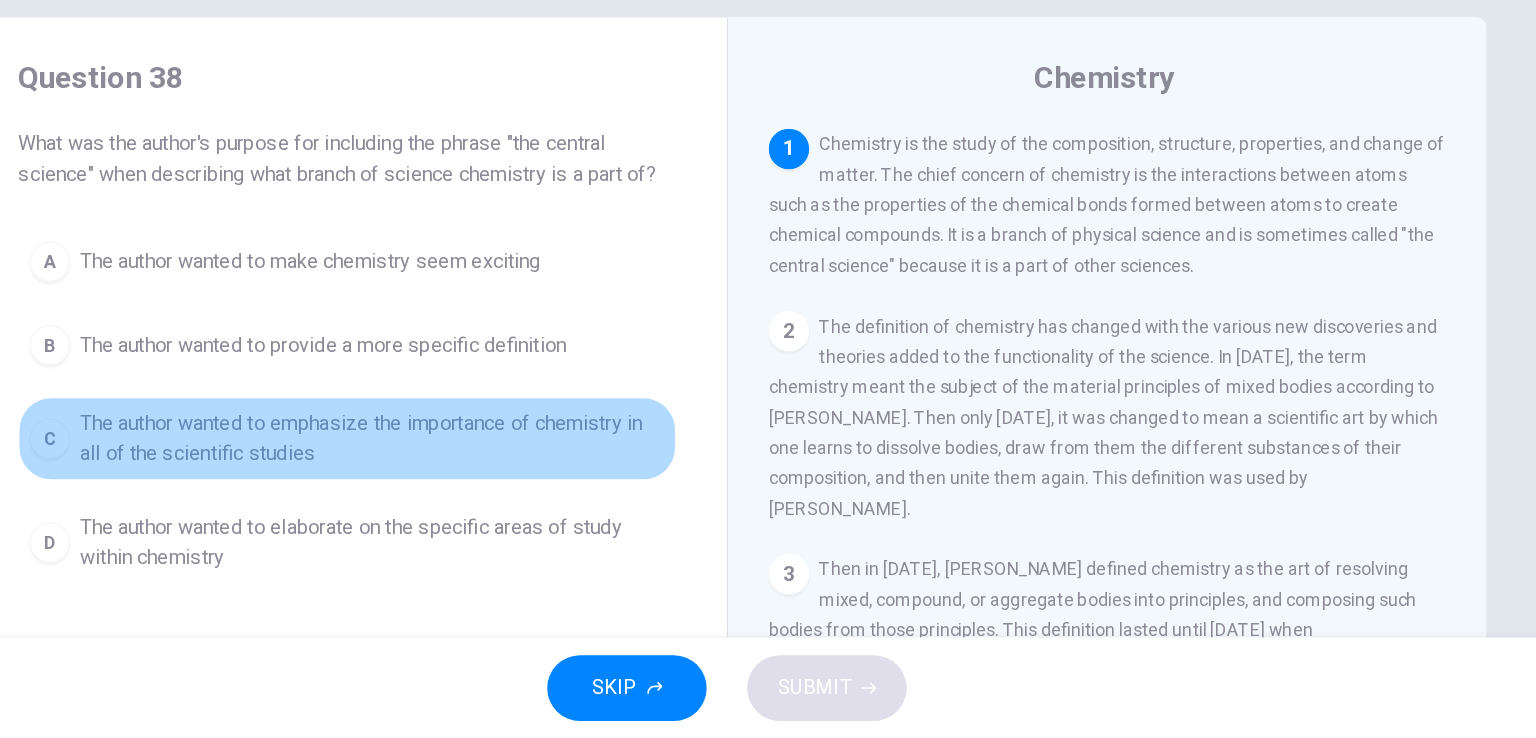 click on "The author wanted to emphasize the importance of chemistry in all of the scientific studies" at bounding box center [488, 501] 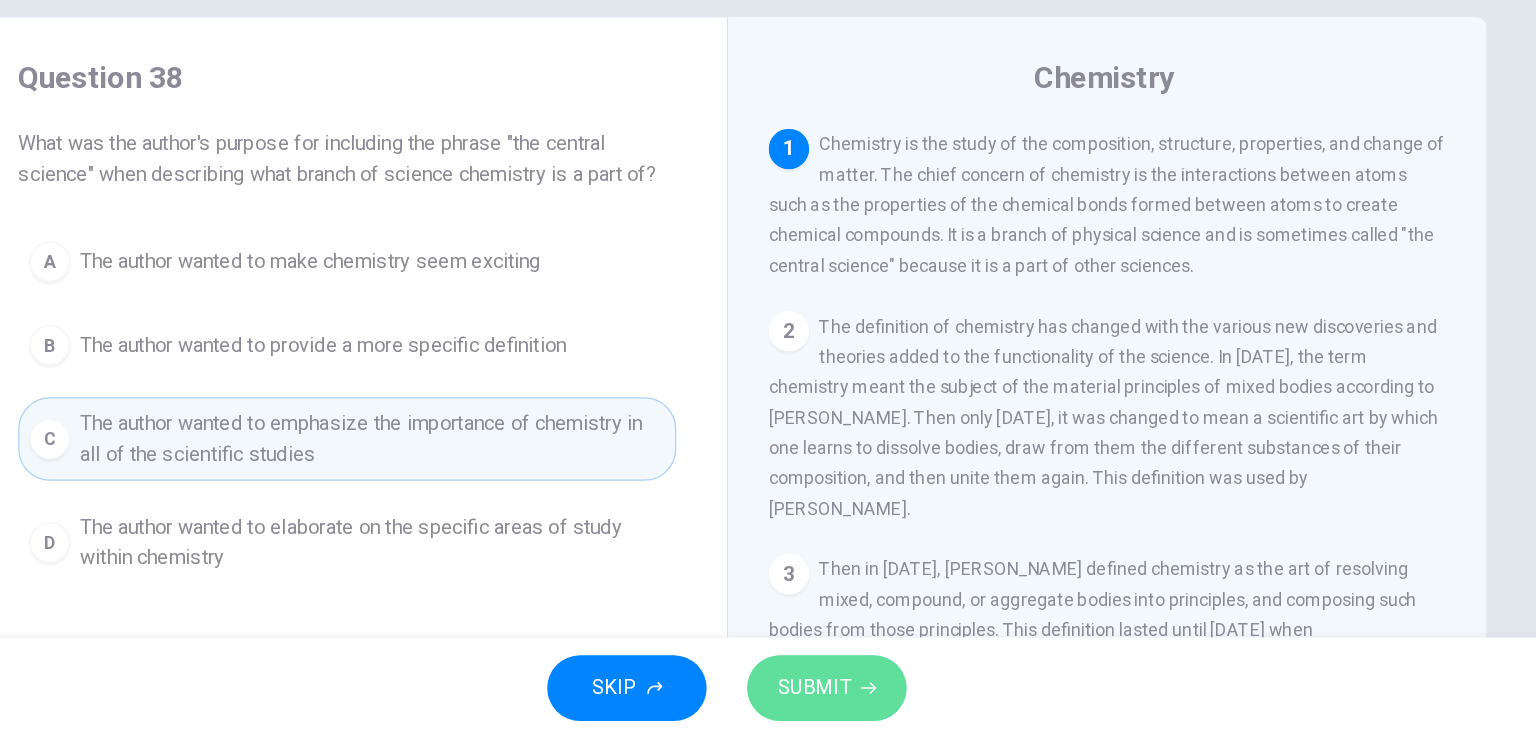 click on "SUBMIT" at bounding box center (837, 698) 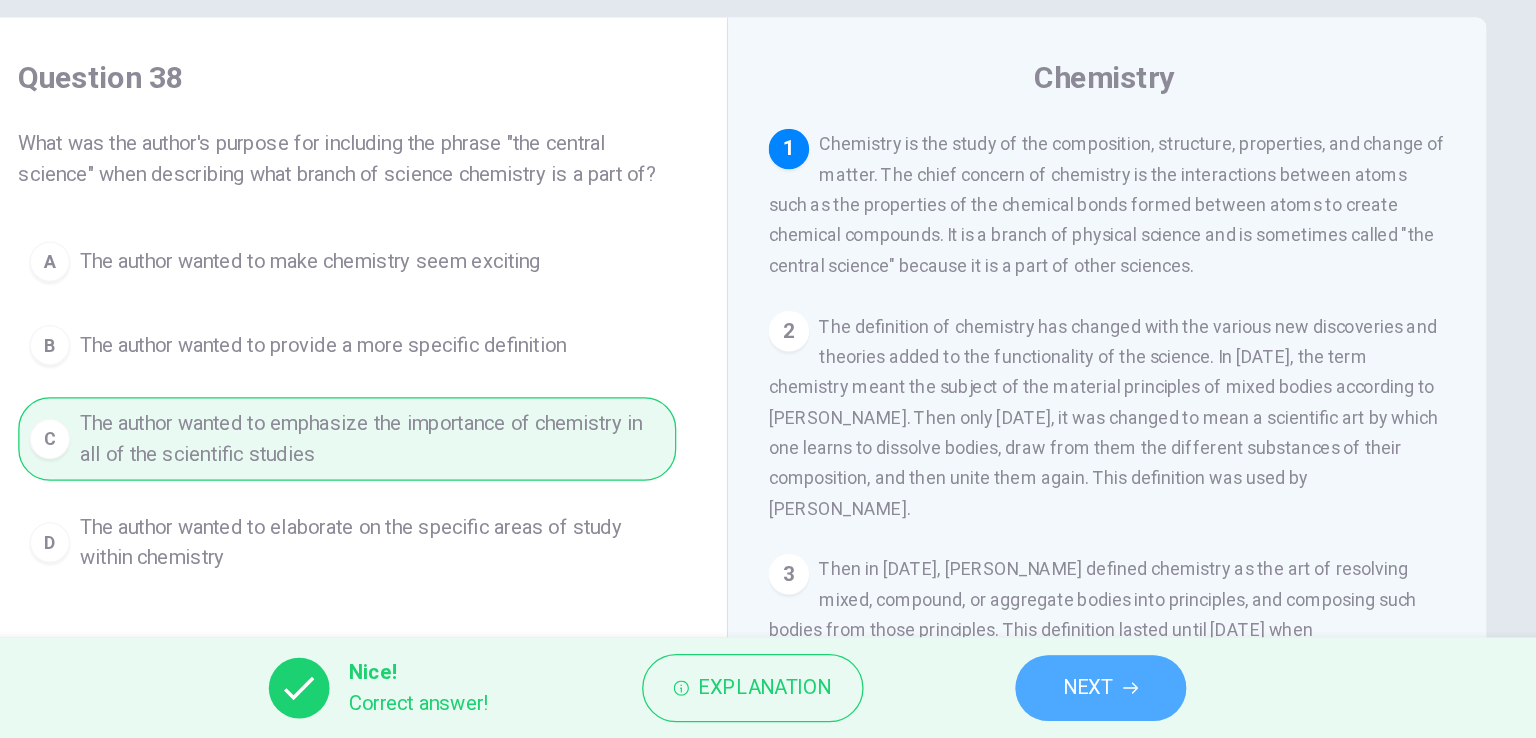 click on "NEXT" at bounding box center (1053, 698) 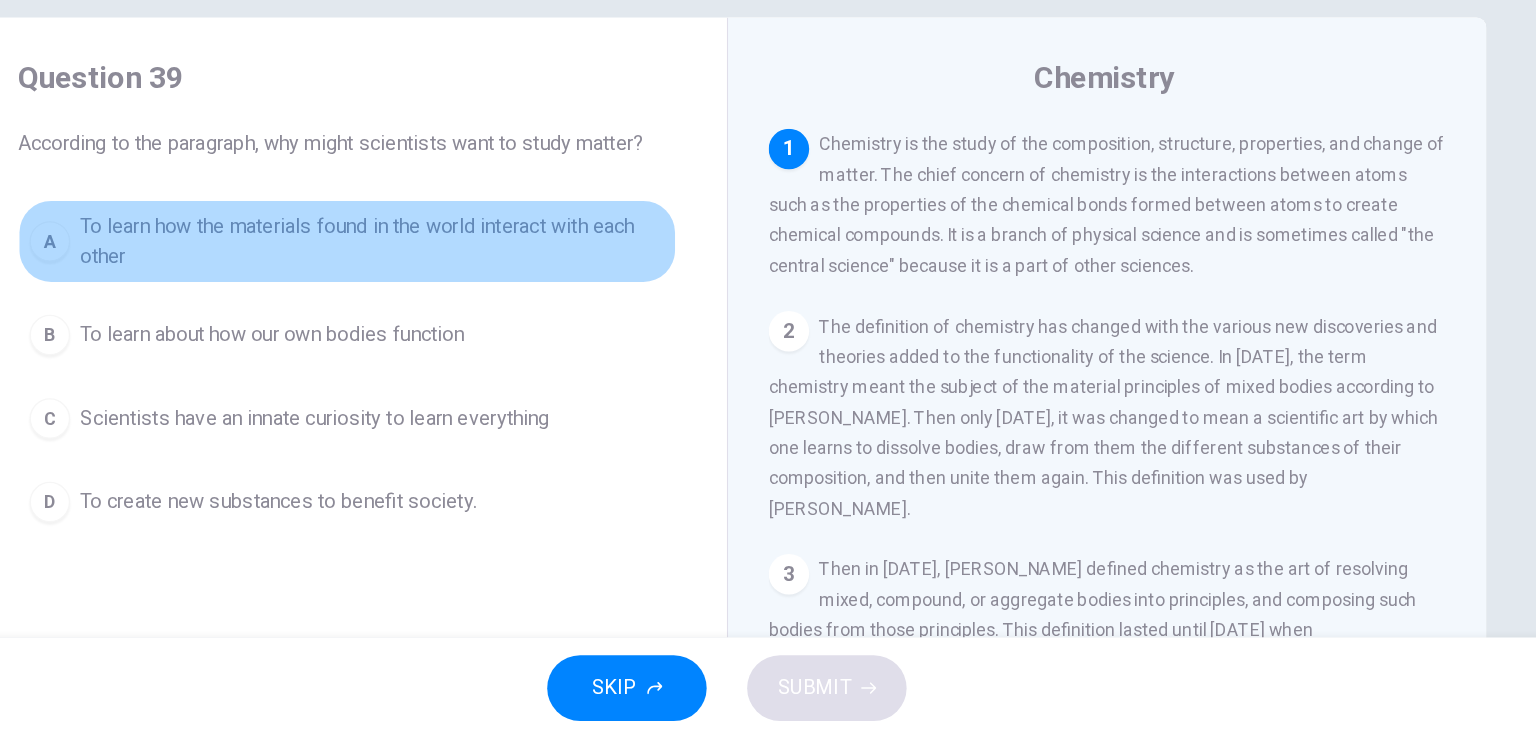 click on "To learn how the materials found in the world interact with each other" at bounding box center [488, 345] 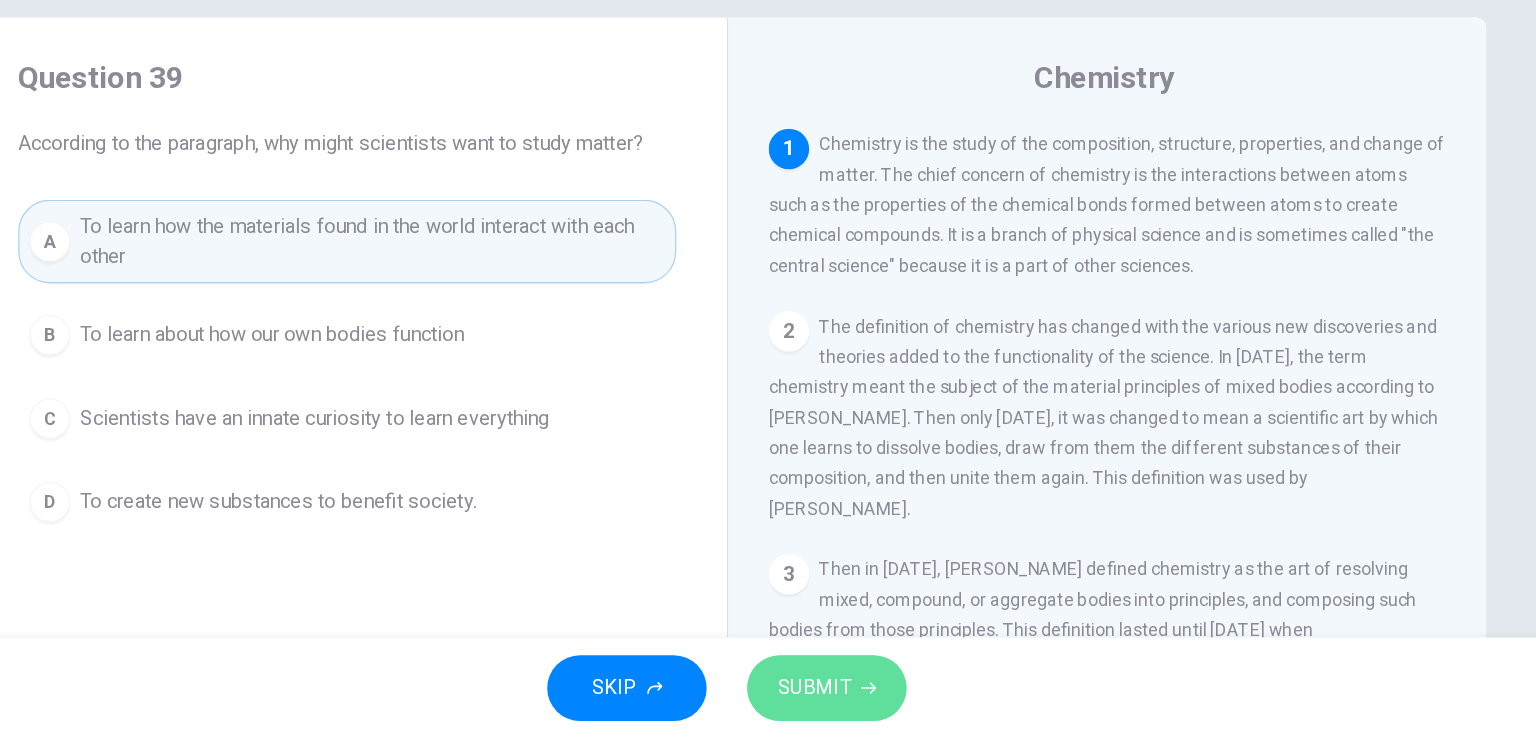click on "SUBMIT" at bounding box center [837, 698] 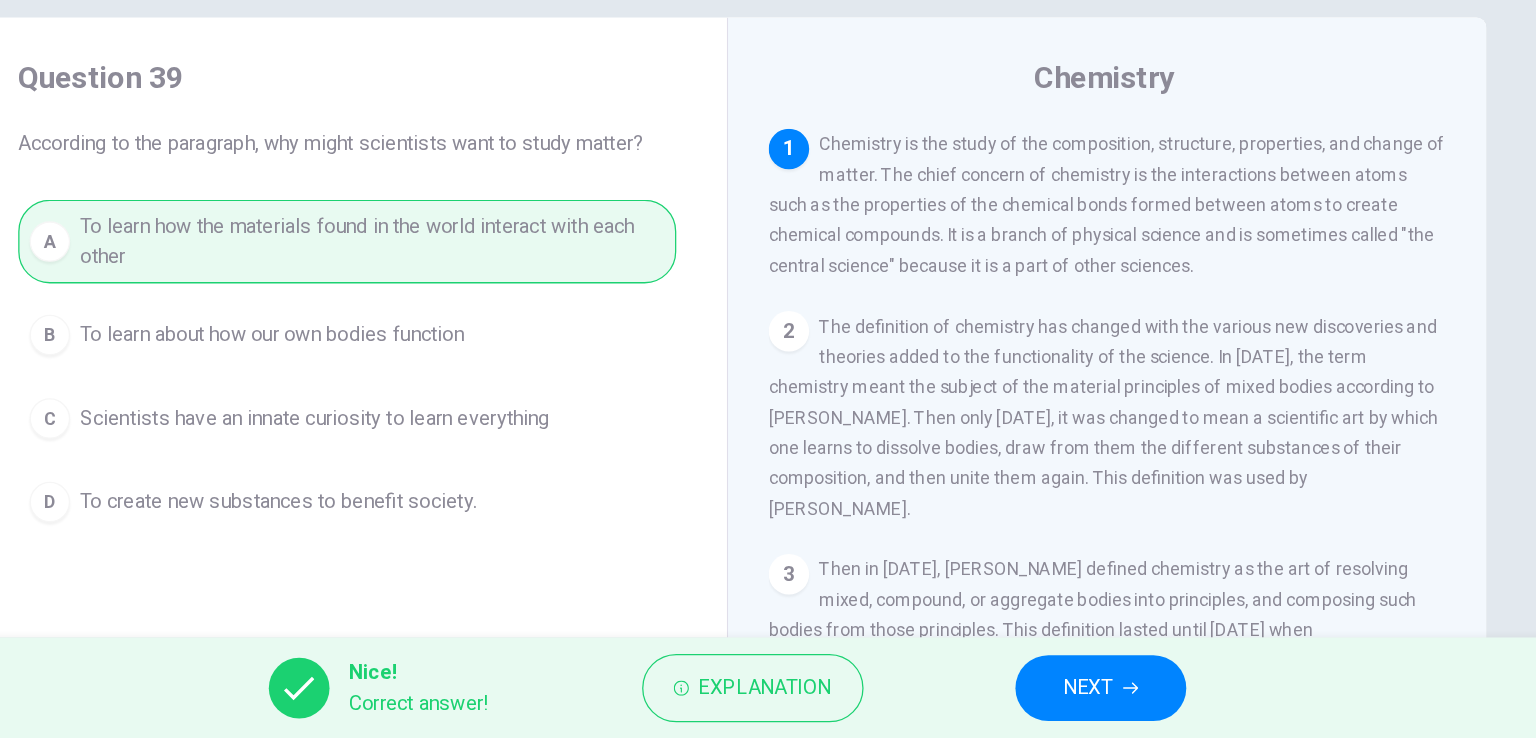 click on "NEXT" at bounding box center (1063, 698) 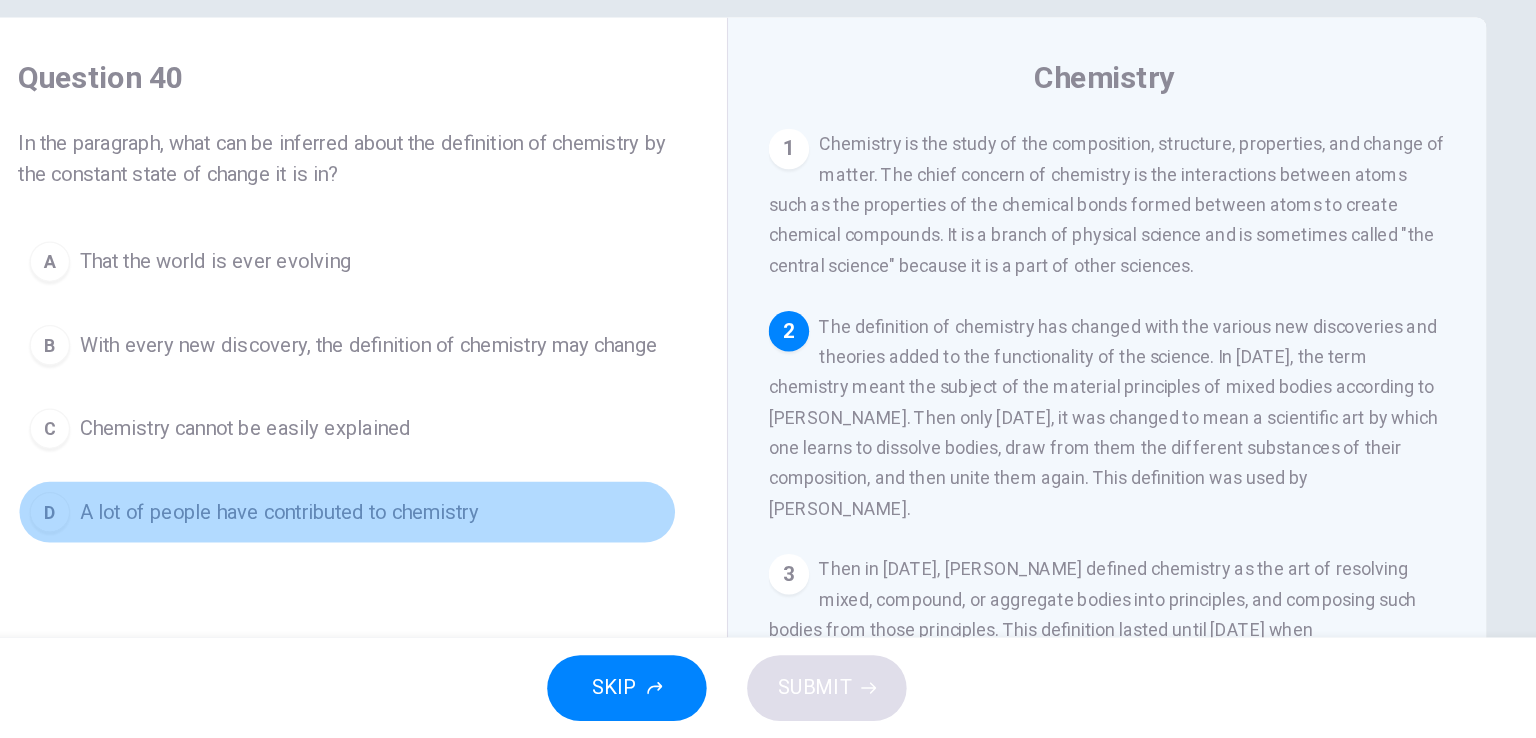 click on "A lot of people have contributed to chemistry" at bounding box center (414, 559) 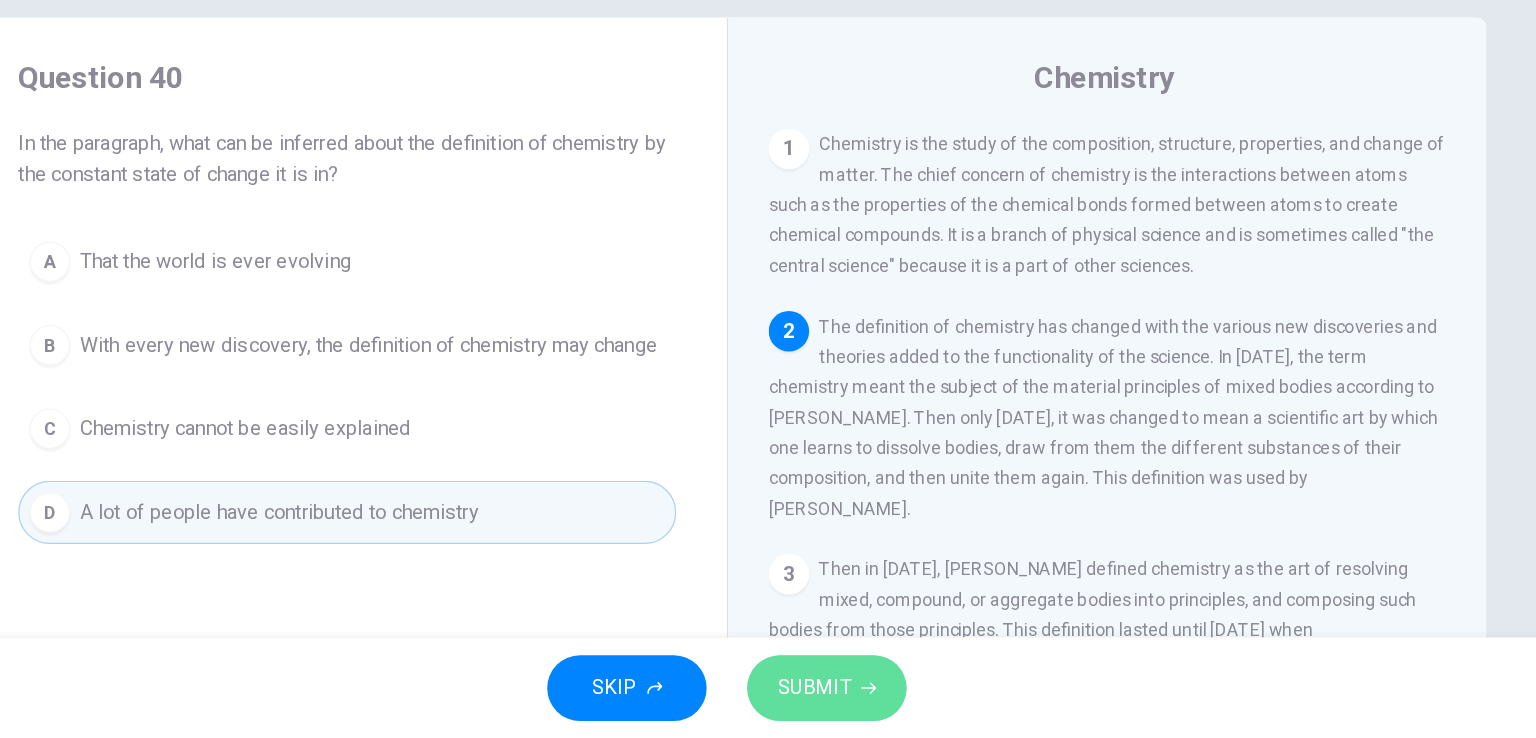 click on "SUBMIT" at bounding box center (837, 698) 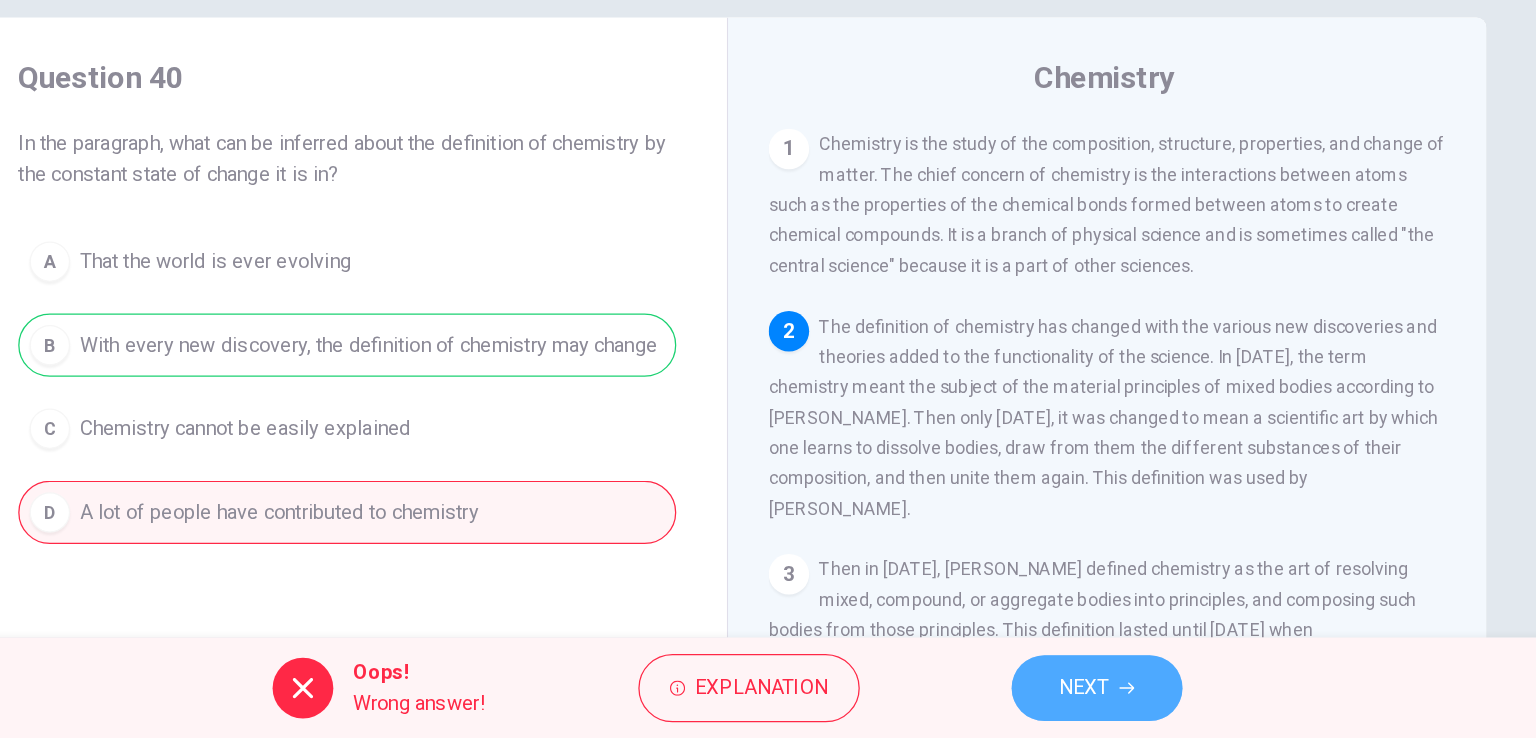 click on "NEXT" at bounding box center (1060, 698) 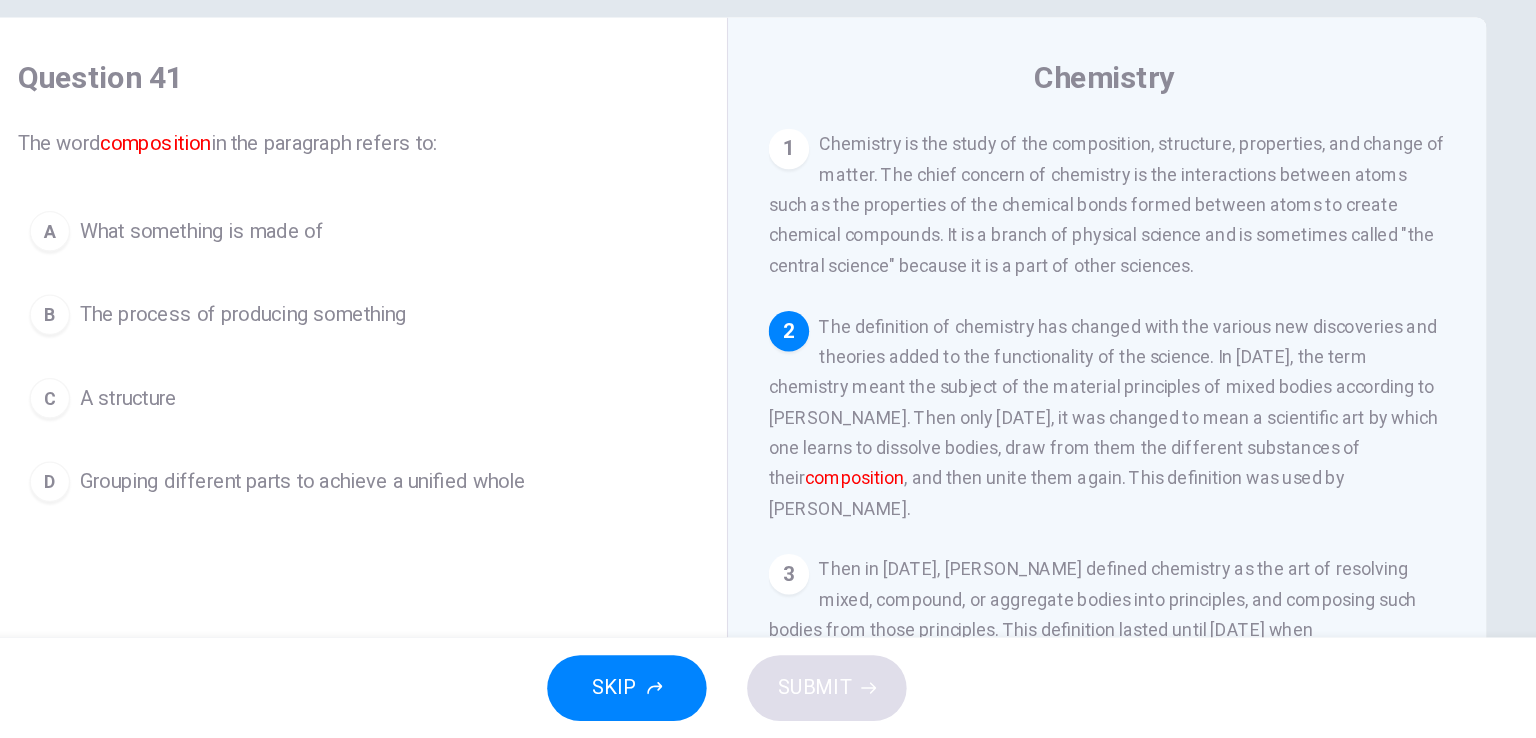 scroll, scrollTop: 148, scrollLeft: 0, axis: vertical 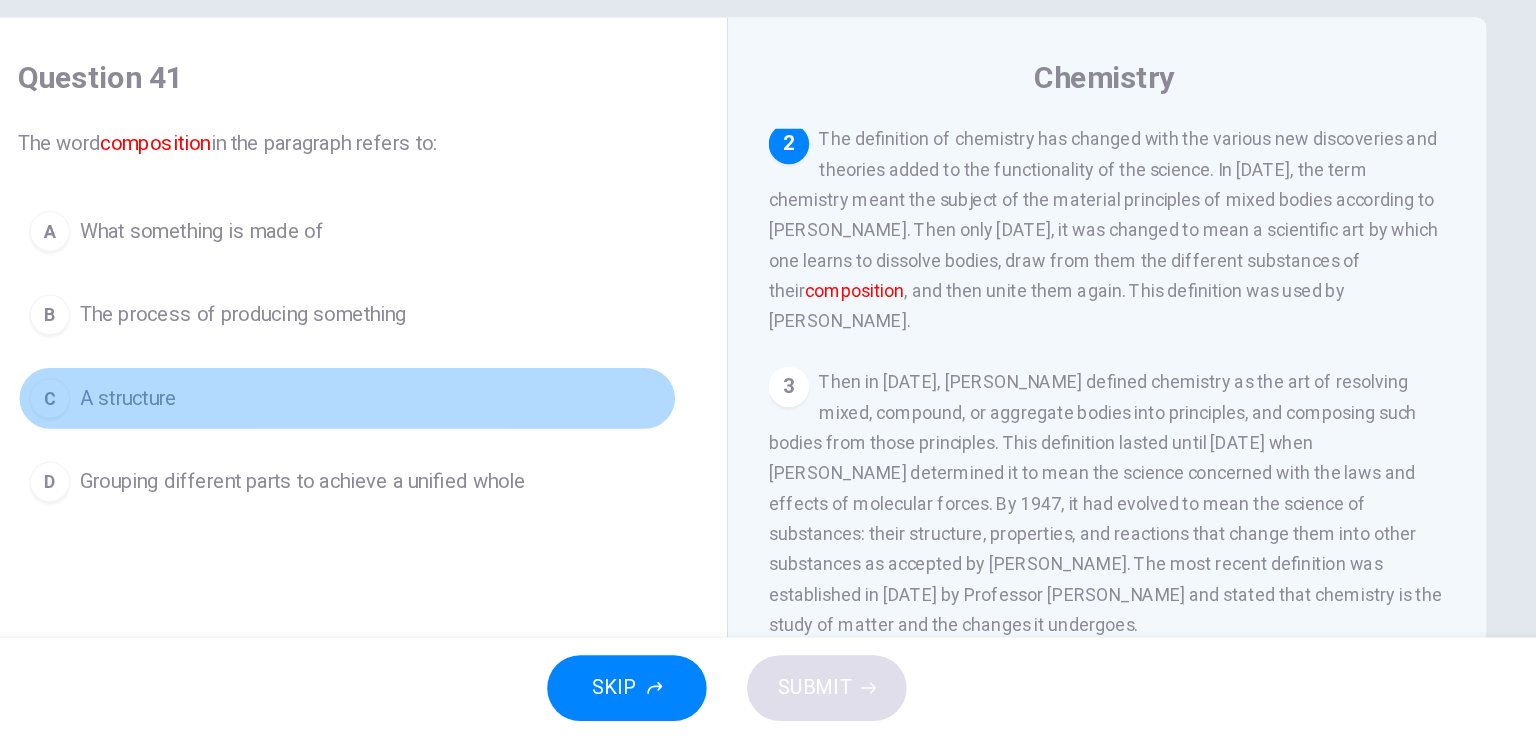 click on "A structure" at bounding box center (295, 469) 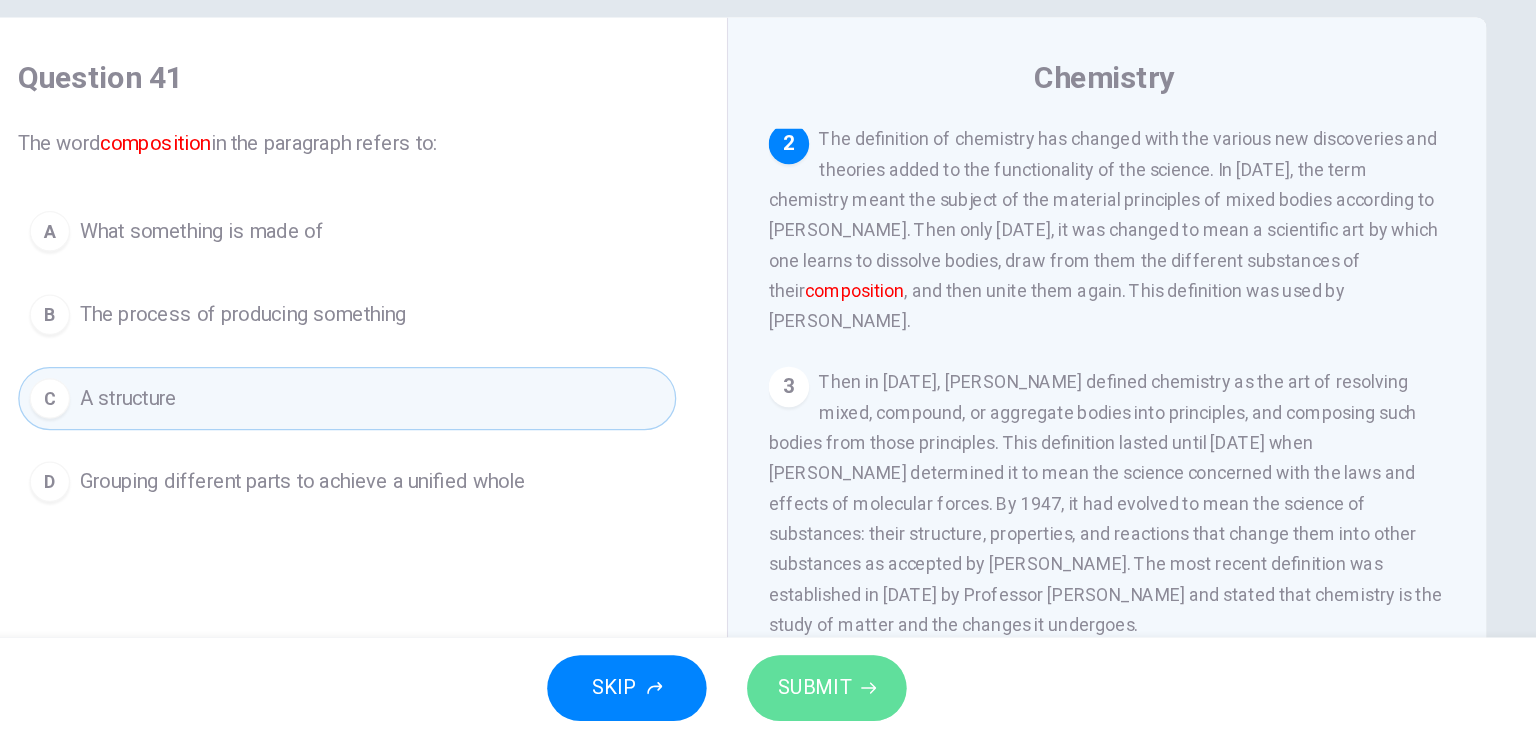 click on "SUBMIT" at bounding box center [837, 698] 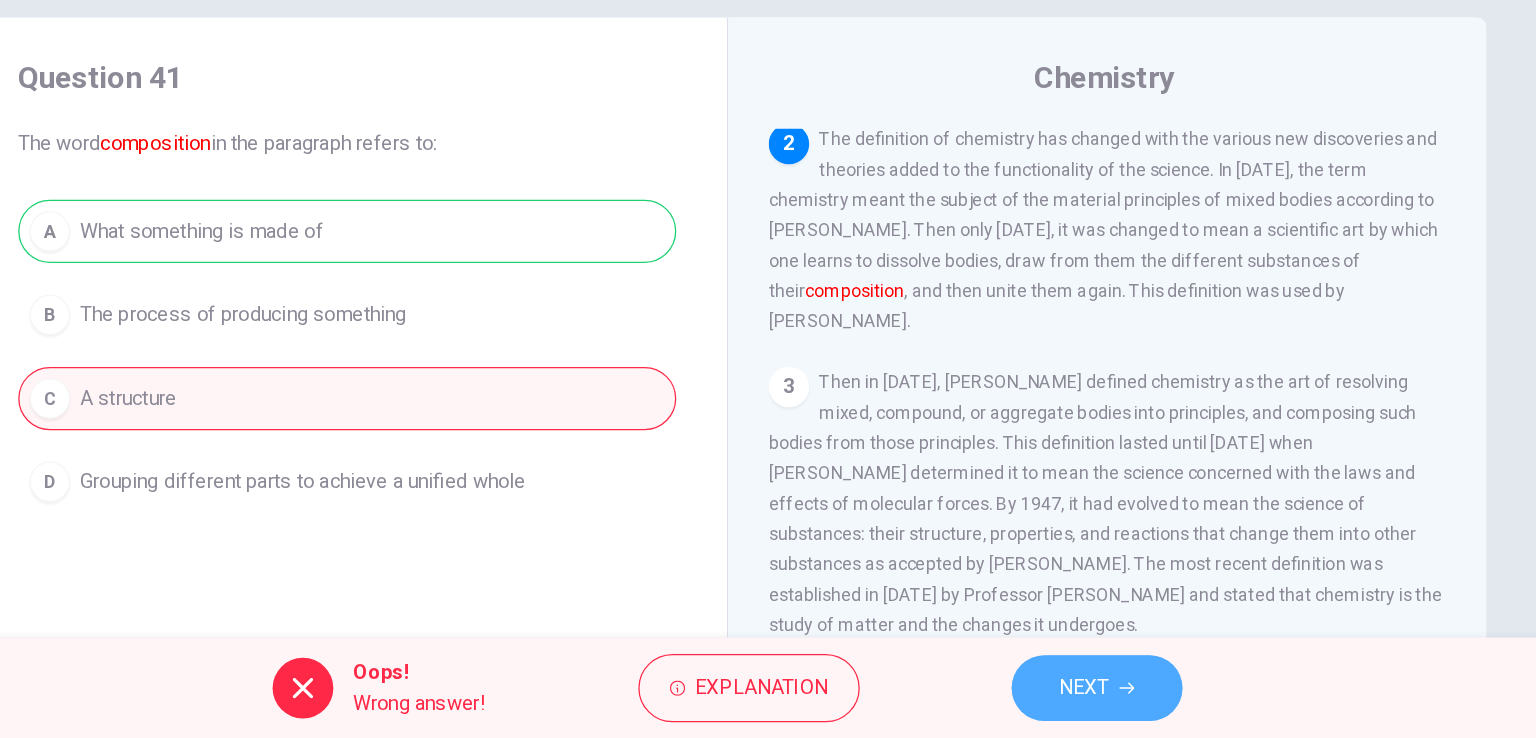 click on "NEXT" at bounding box center [1060, 698] 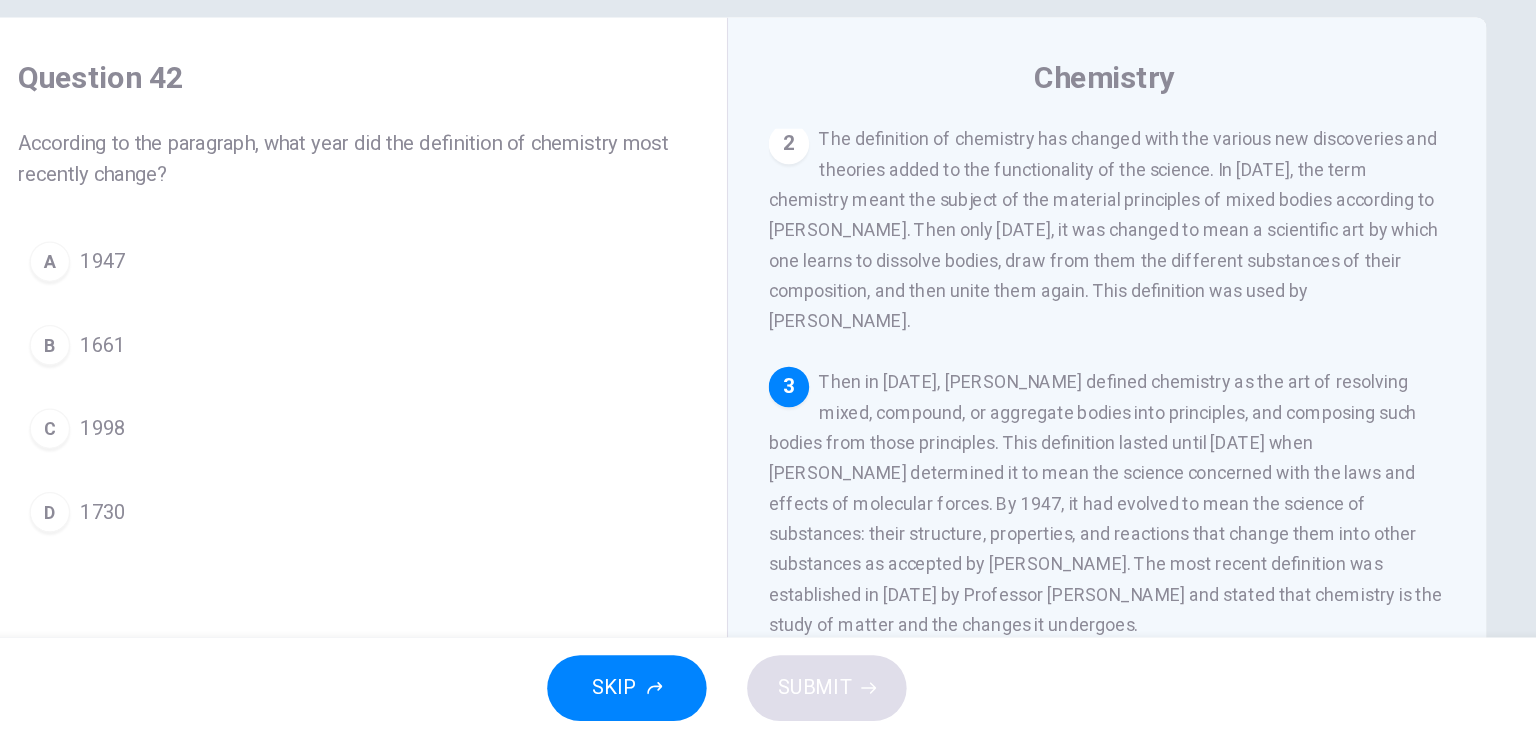 scroll, scrollTop: 193, scrollLeft: 0, axis: vertical 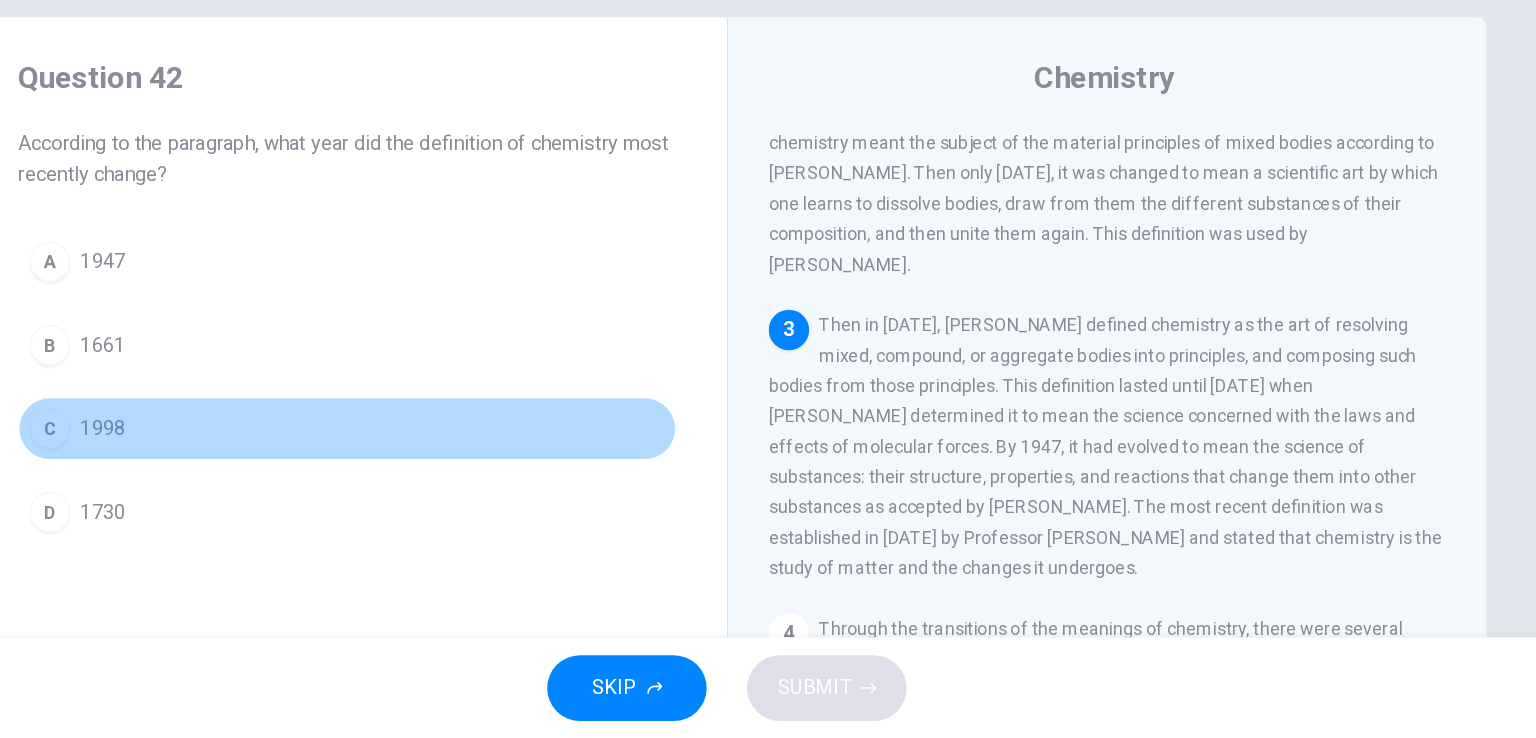 click on "1998" at bounding box center (275, 493) 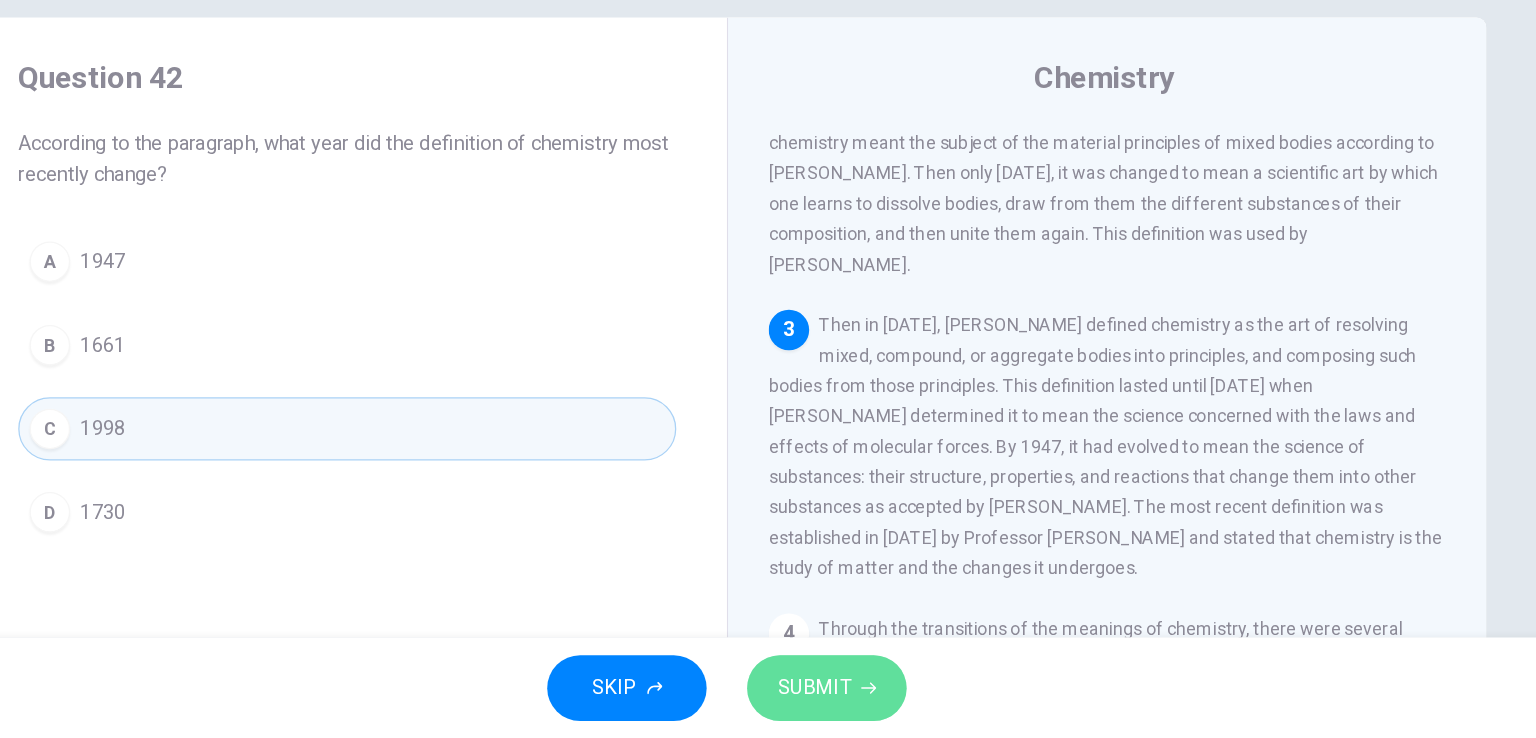 click on "SUBMIT" at bounding box center (837, 698) 